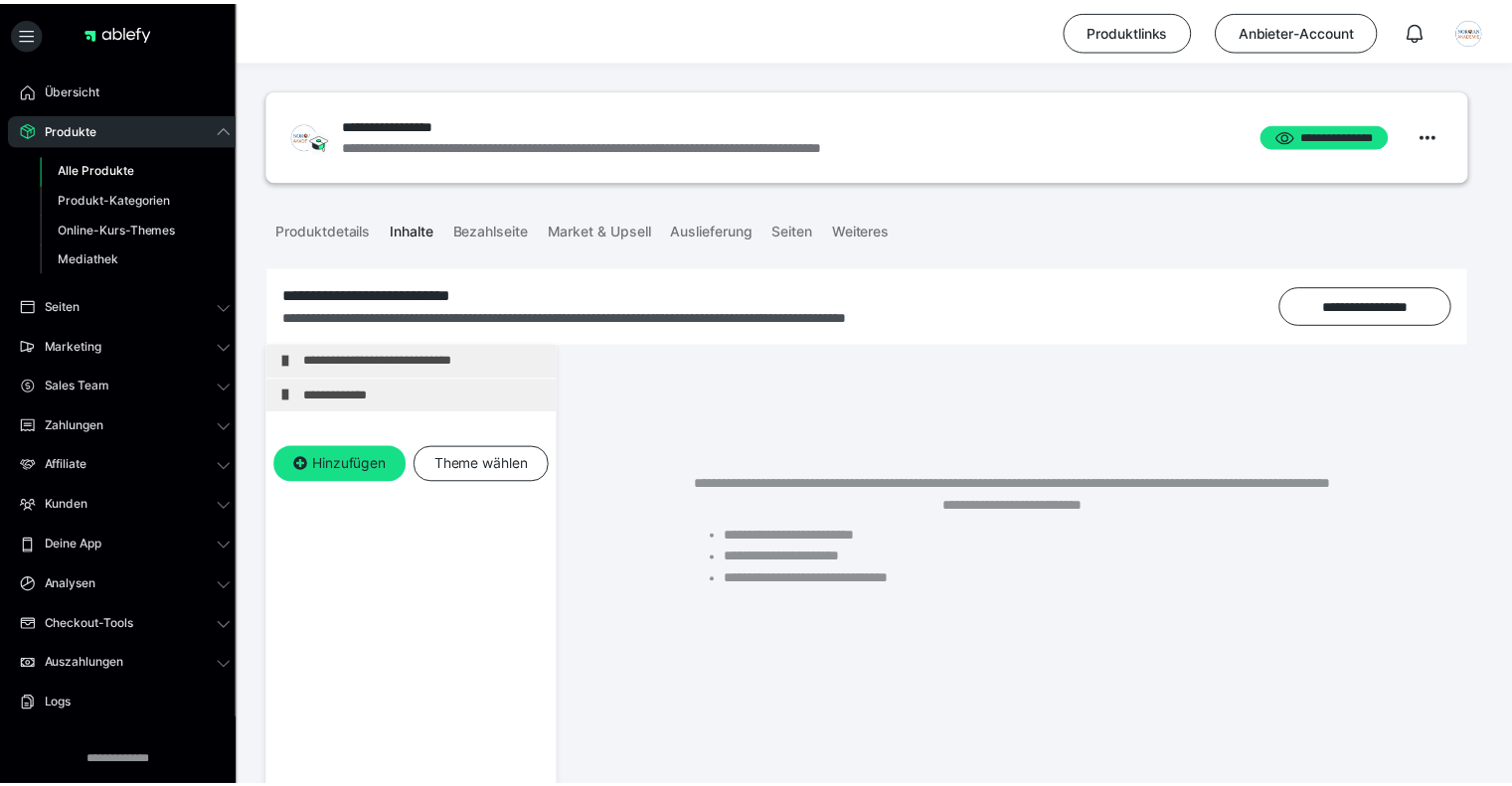 scroll, scrollTop: 0, scrollLeft: 0, axis: both 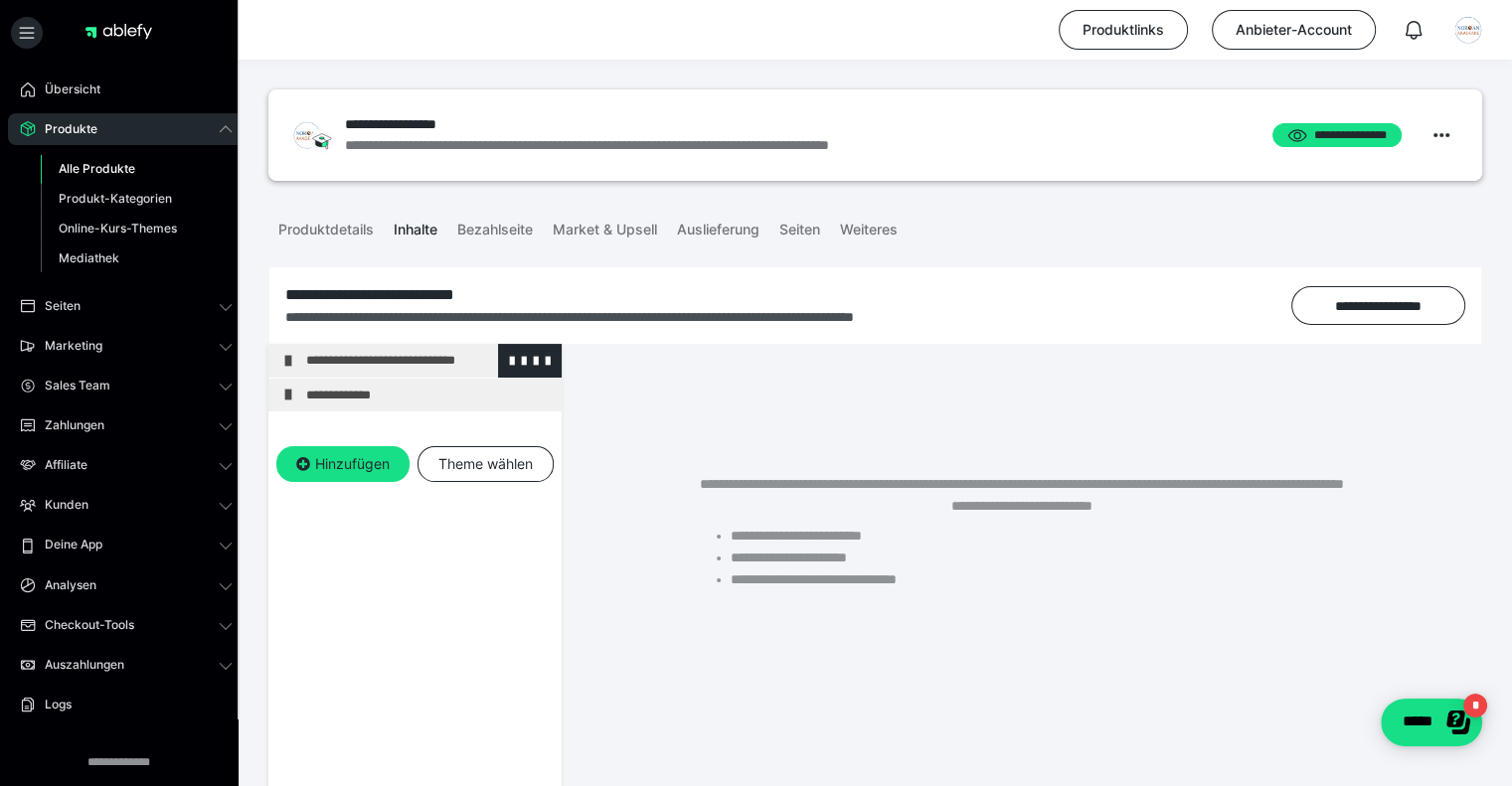 click on "**********" at bounding box center [428, 361] 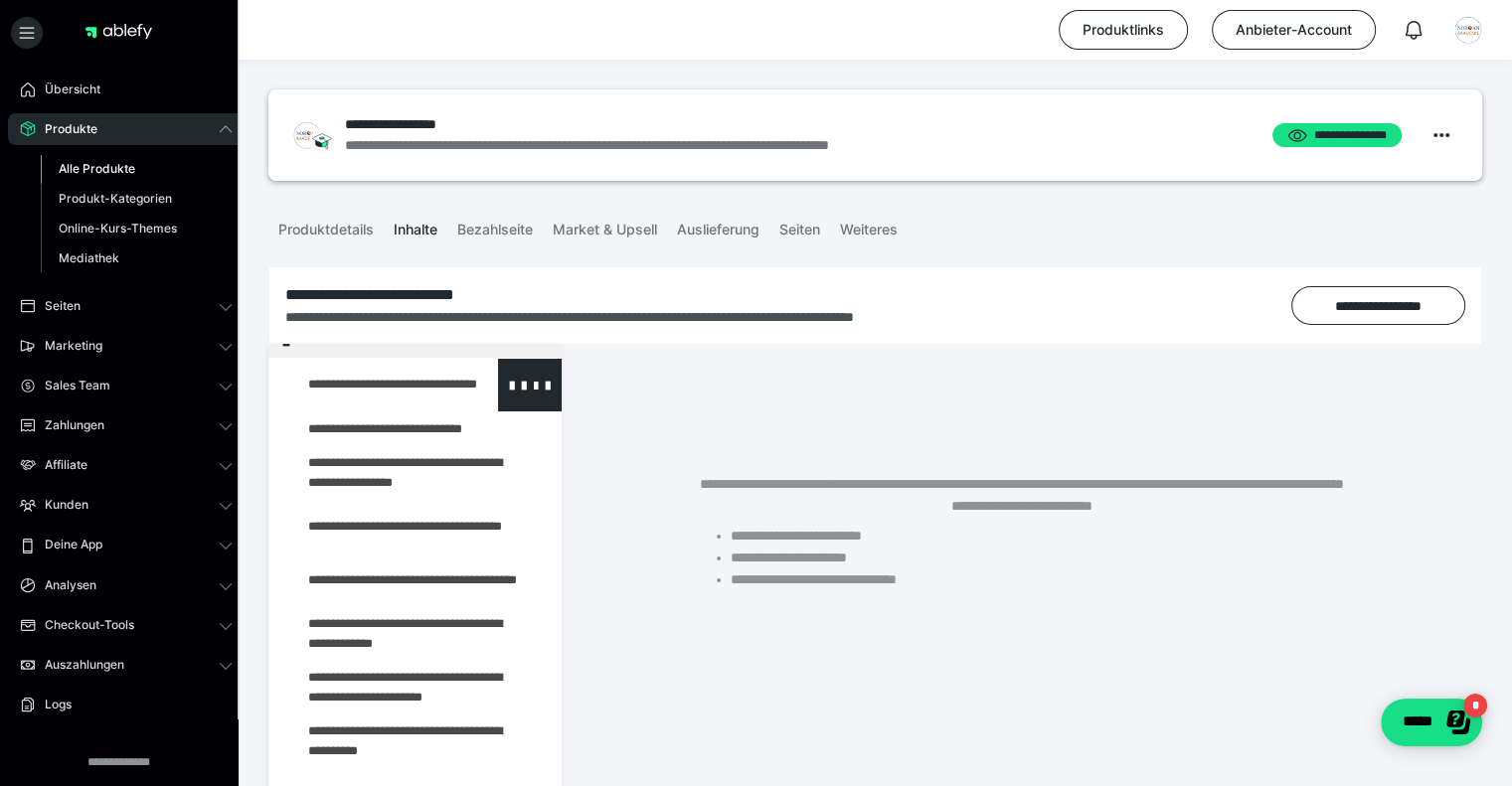 scroll, scrollTop: 54, scrollLeft: 0, axis: vertical 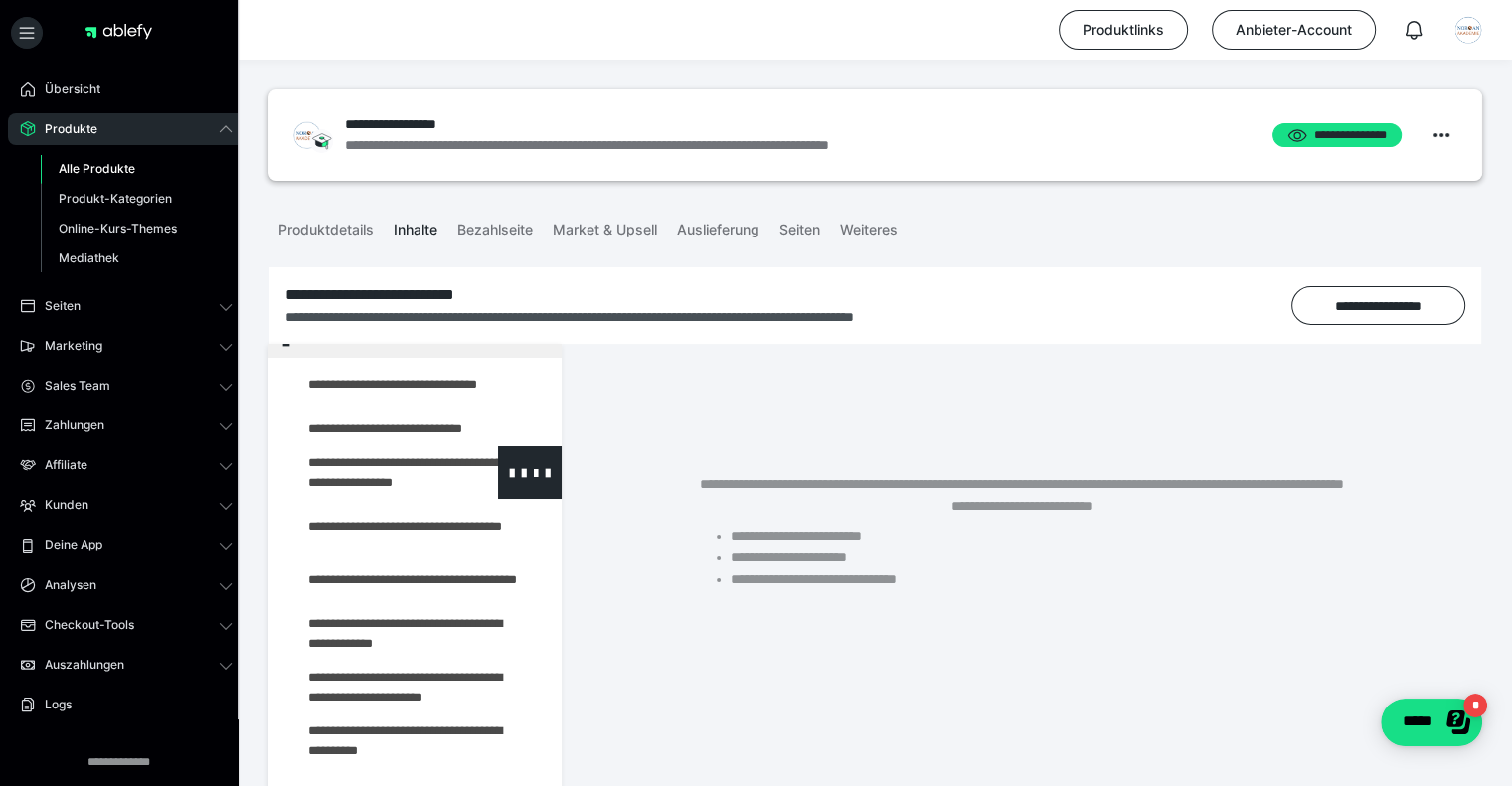 click at bounding box center (373, 472) 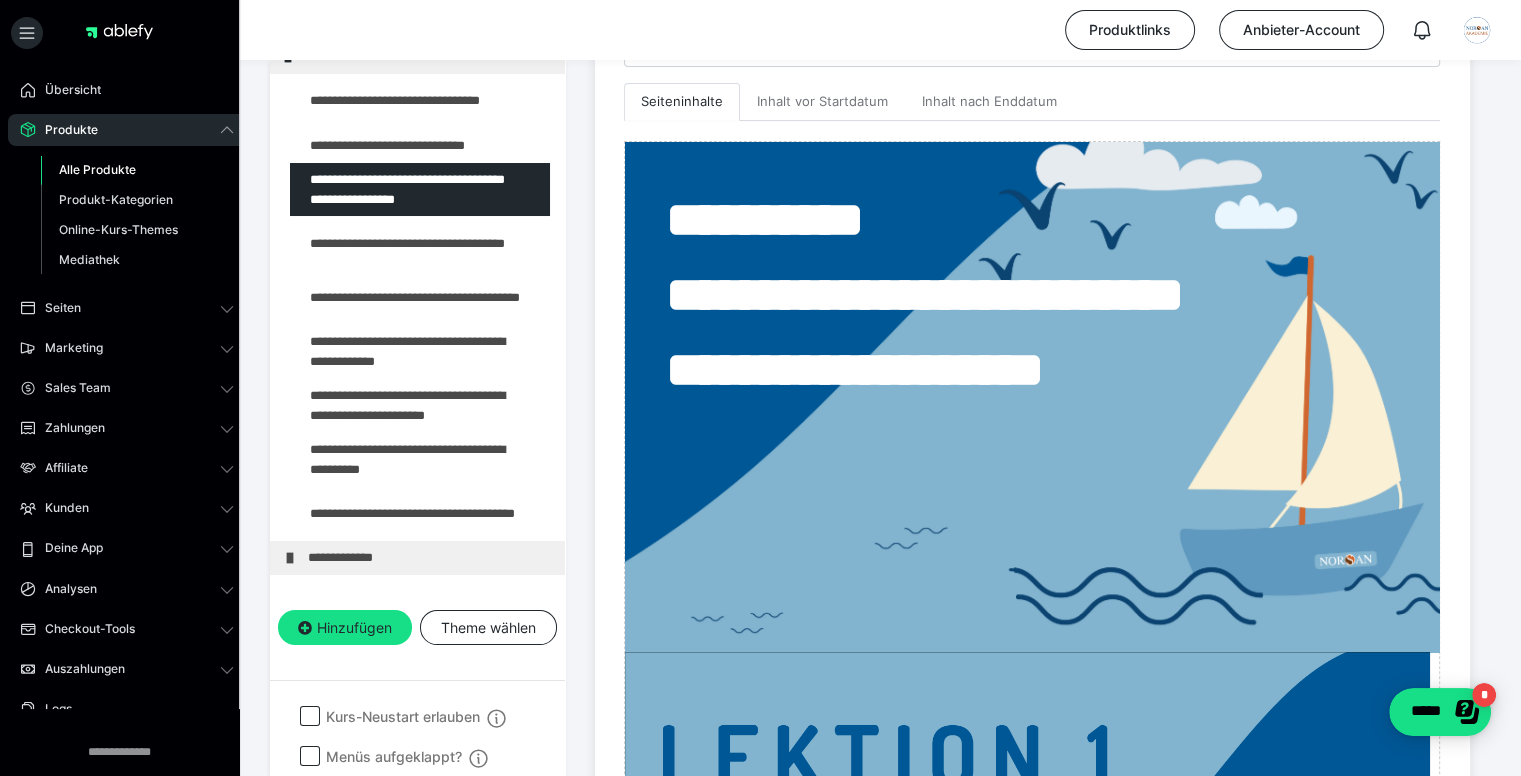 scroll, scrollTop: 485, scrollLeft: 0, axis: vertical 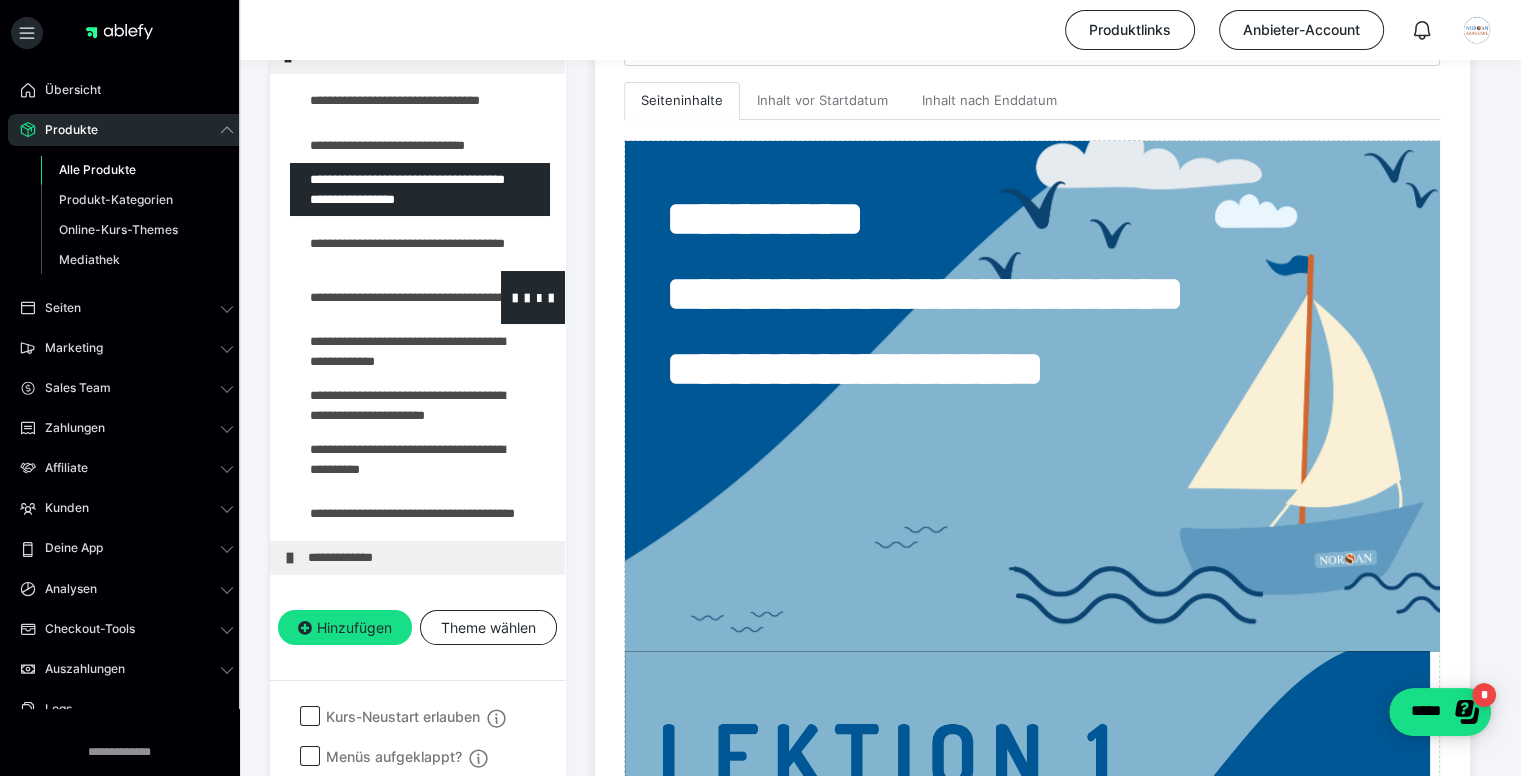 click at bounding box center (375, 297) 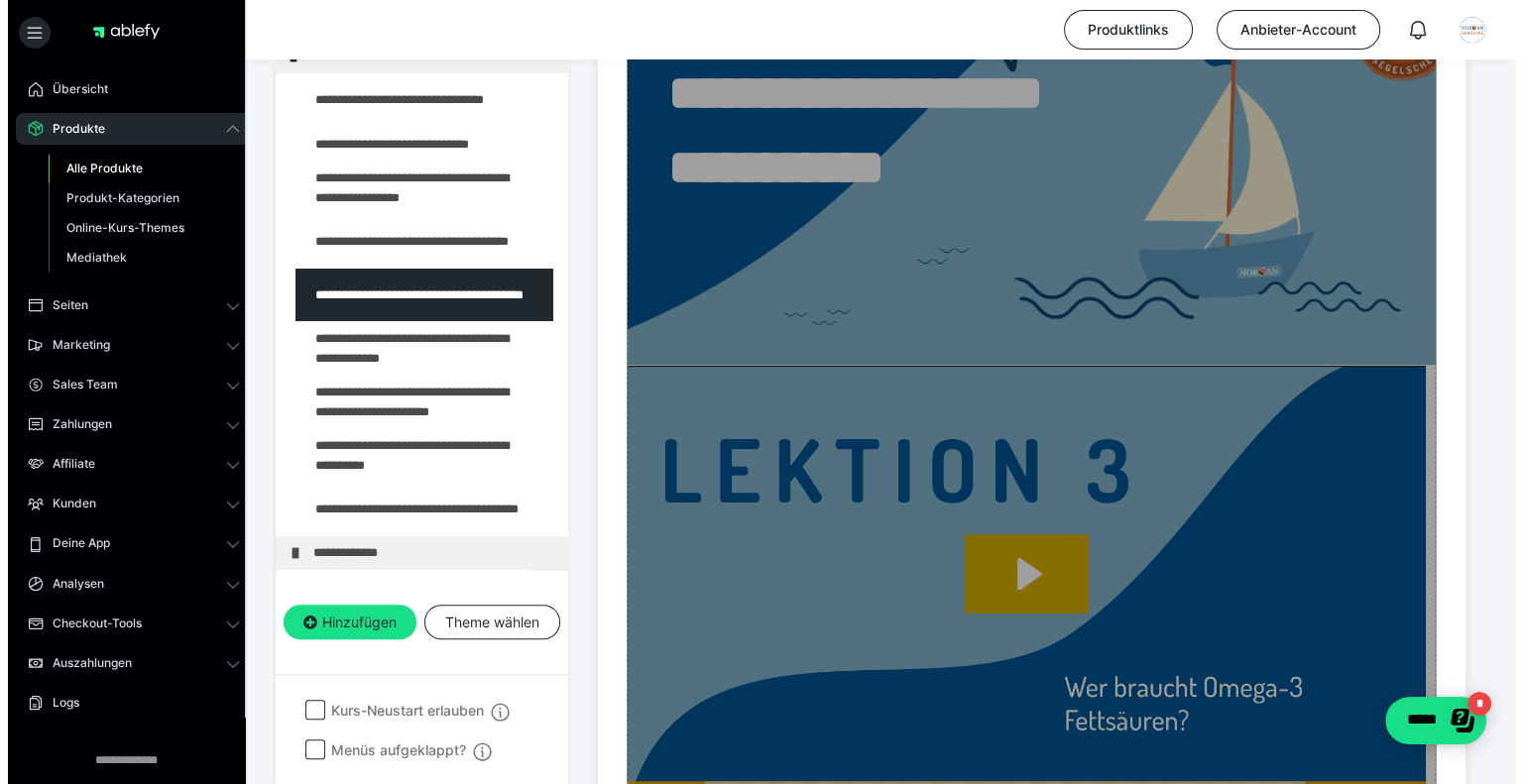 scroll, scrollTop: 0, scrollLeft: 0, axis: both 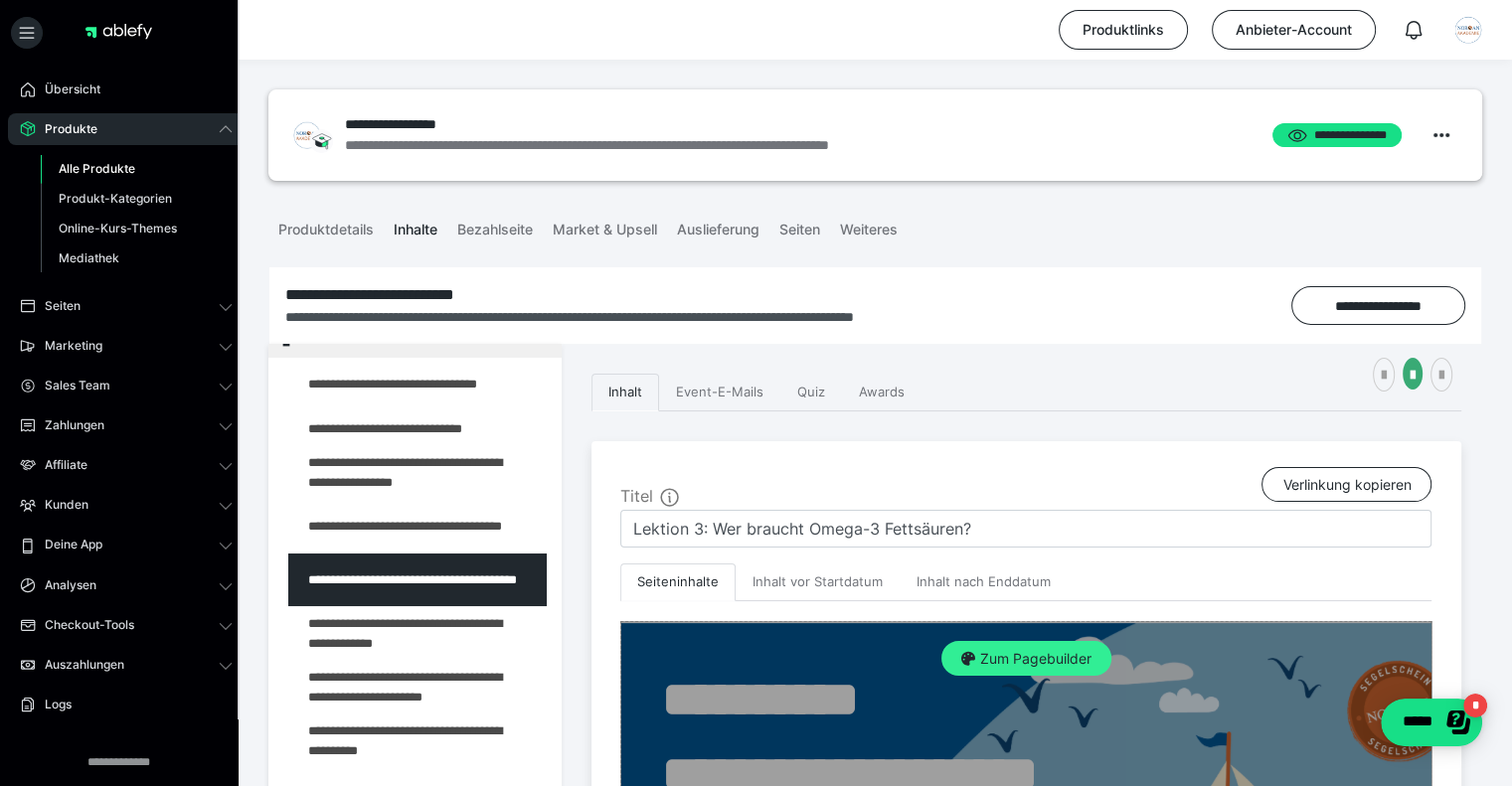 click on "Zum Pagebuilder" at bounding box center (1026, 659) 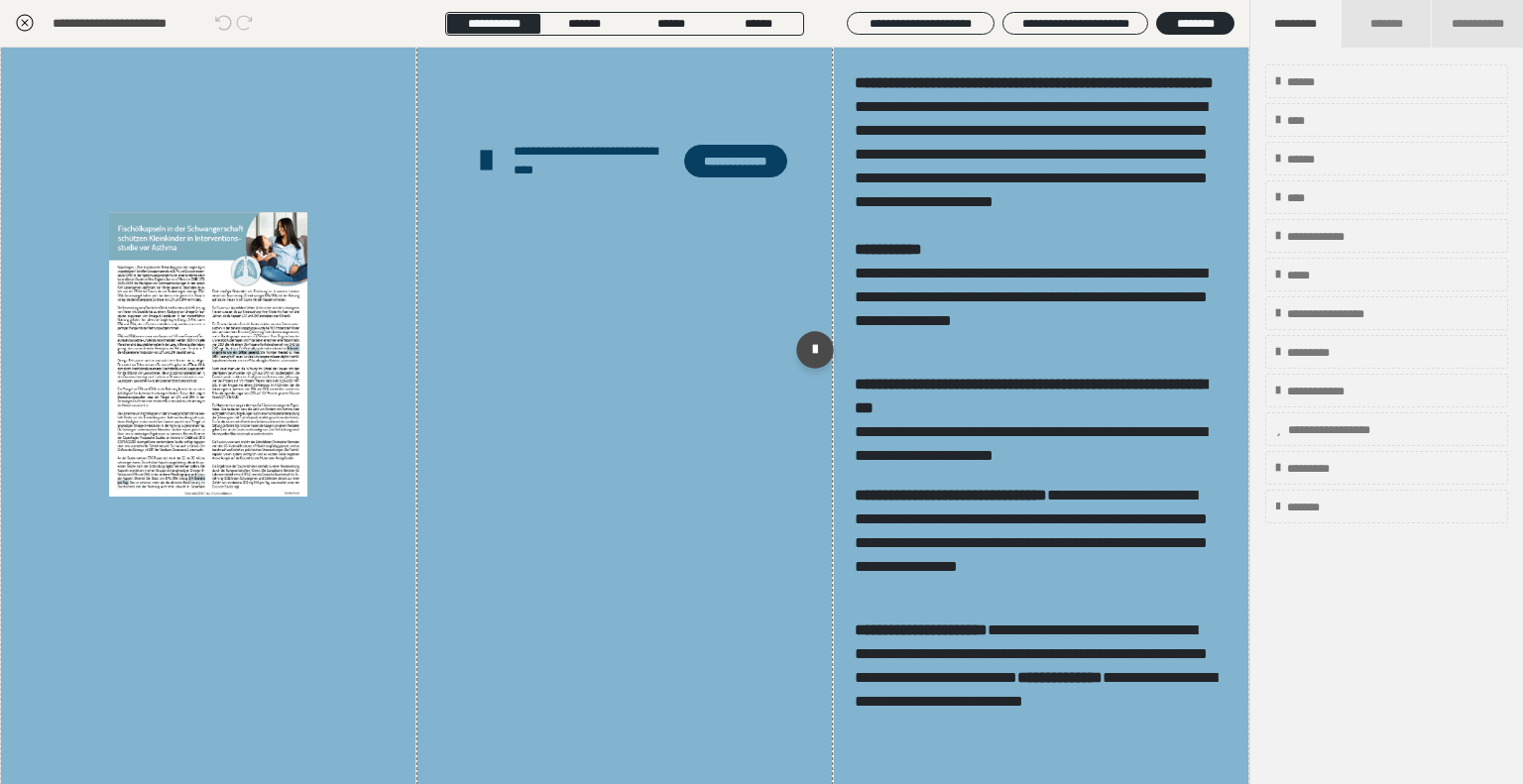 scroll, scrollTop: 2280, scrollLeft: 0, axis: vertical 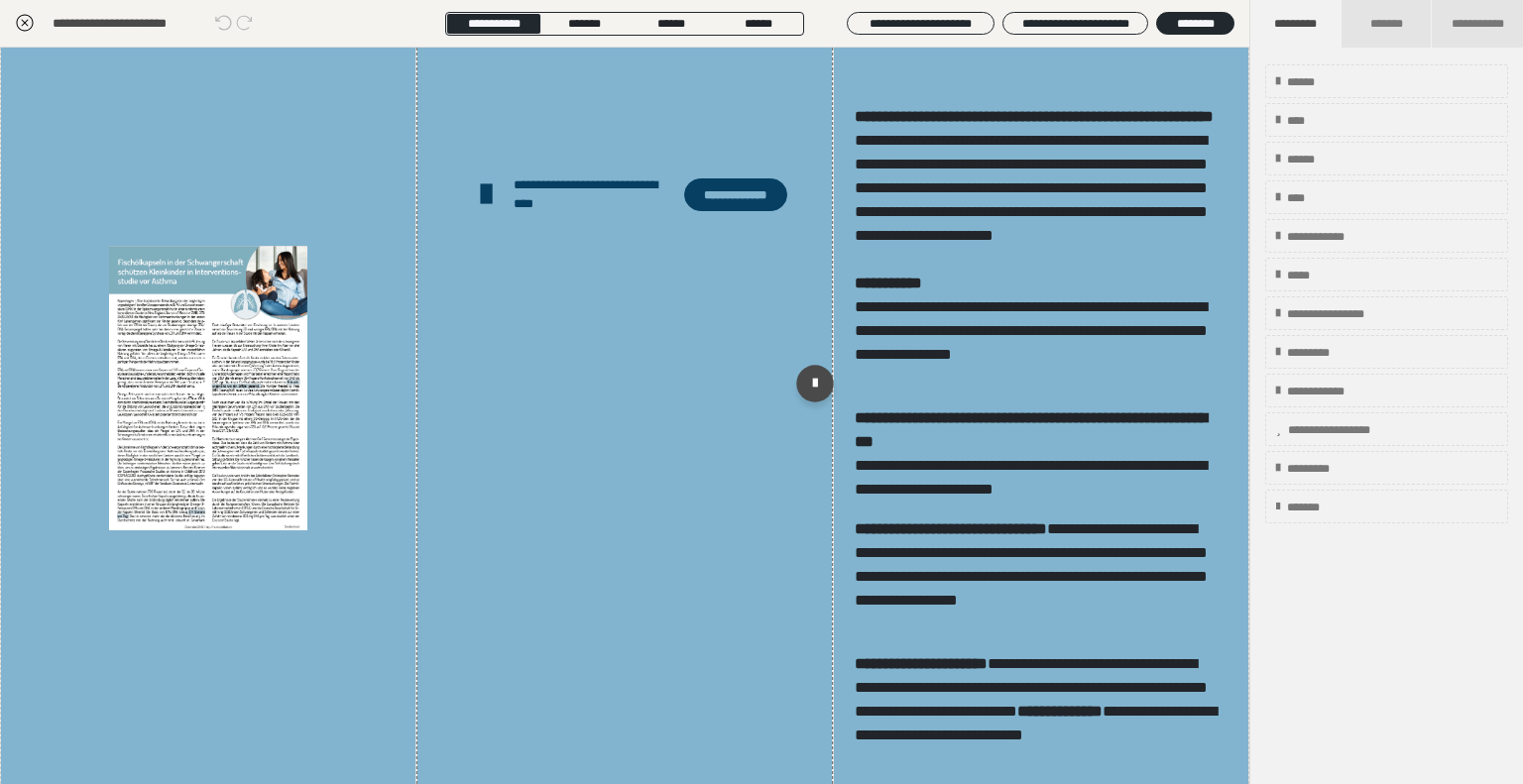 click on "**********" at bounding box center (594, 194) 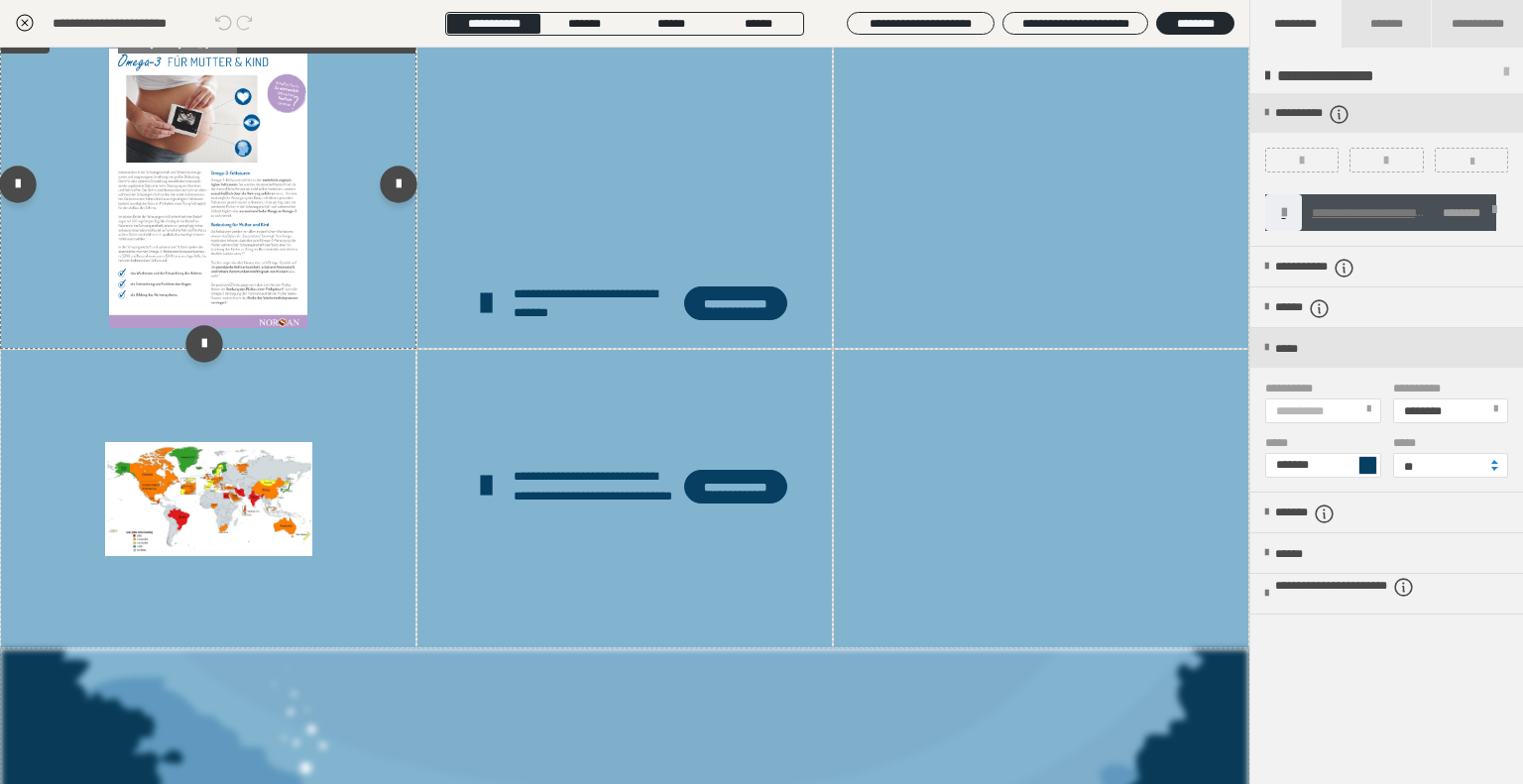 scroll, scrollTop: 4064, scrollLeft: 0, axis: vertical 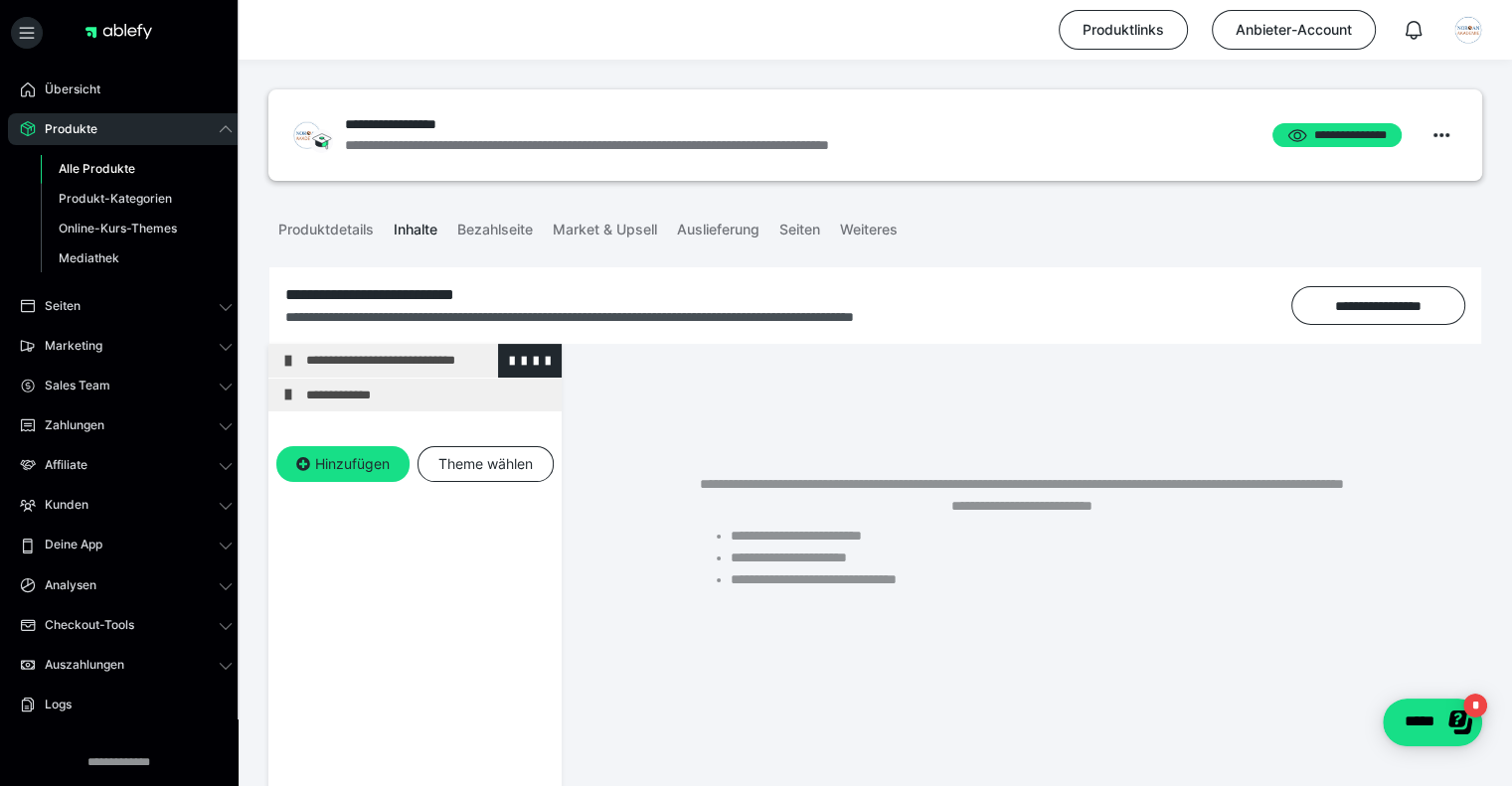 click on "**********" at bounding box center [428, 361] 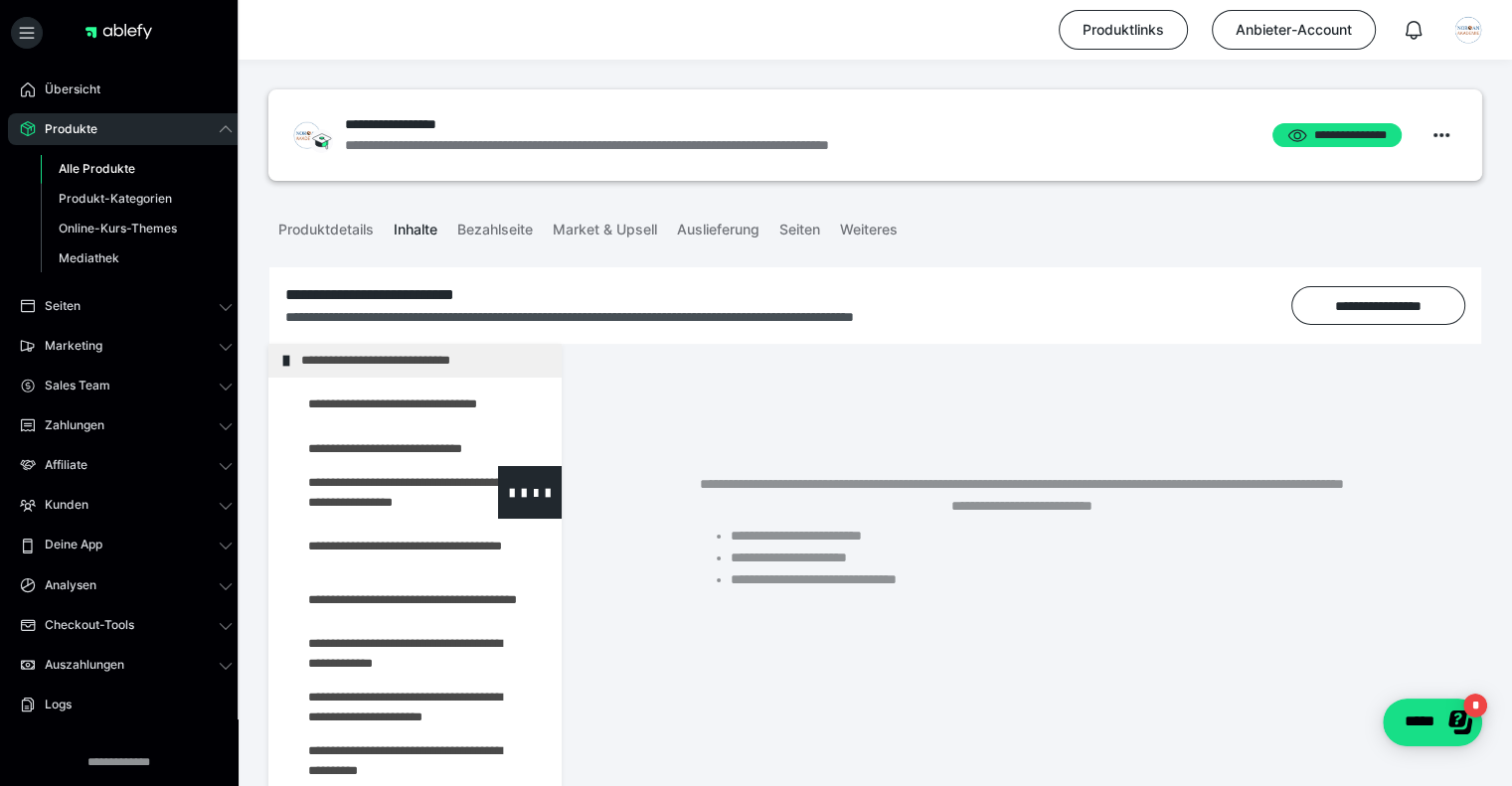 click at bounding box center [373, 492] 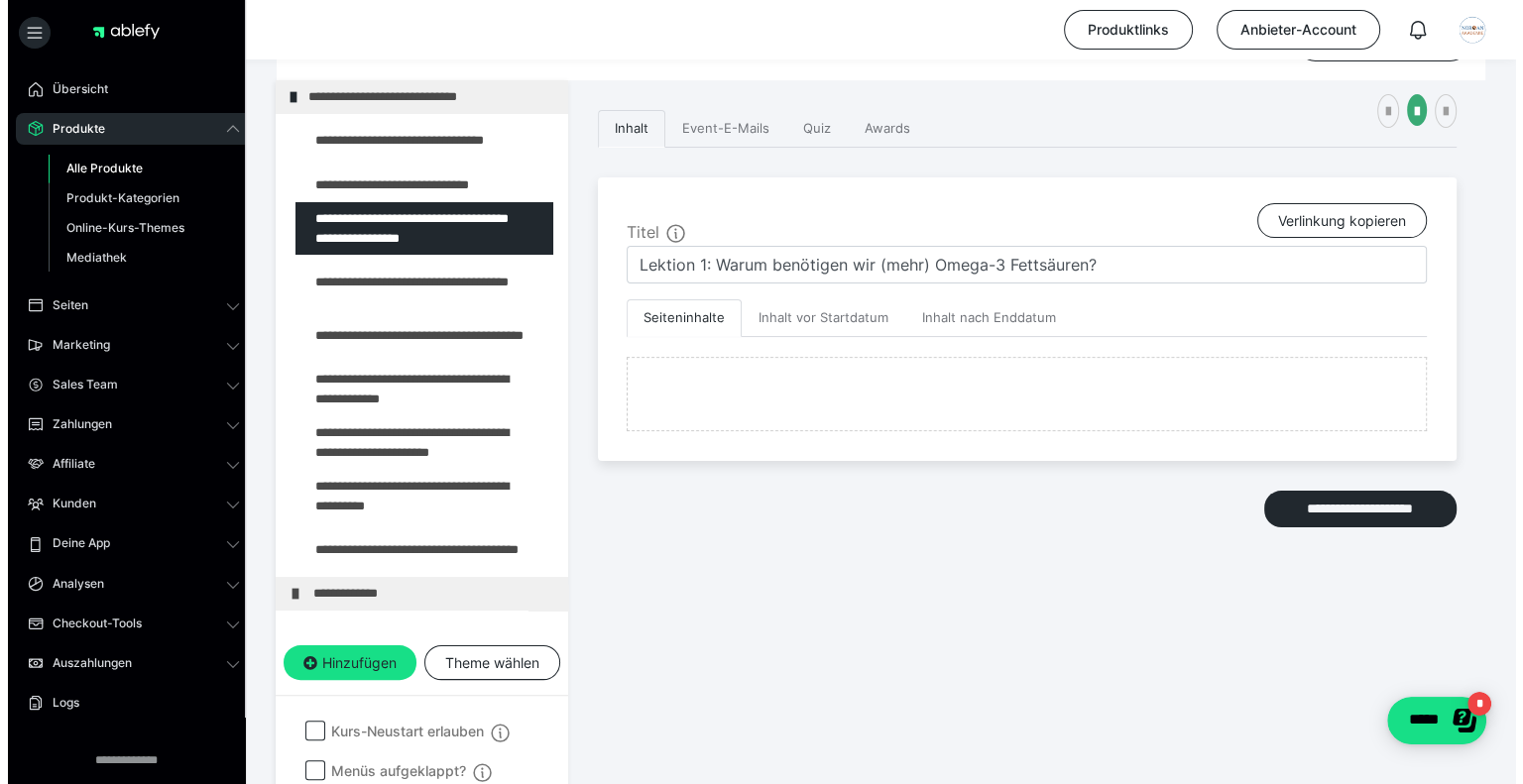 scroll, scrollTop: 282, scrollLeft: 0, axis: vertical 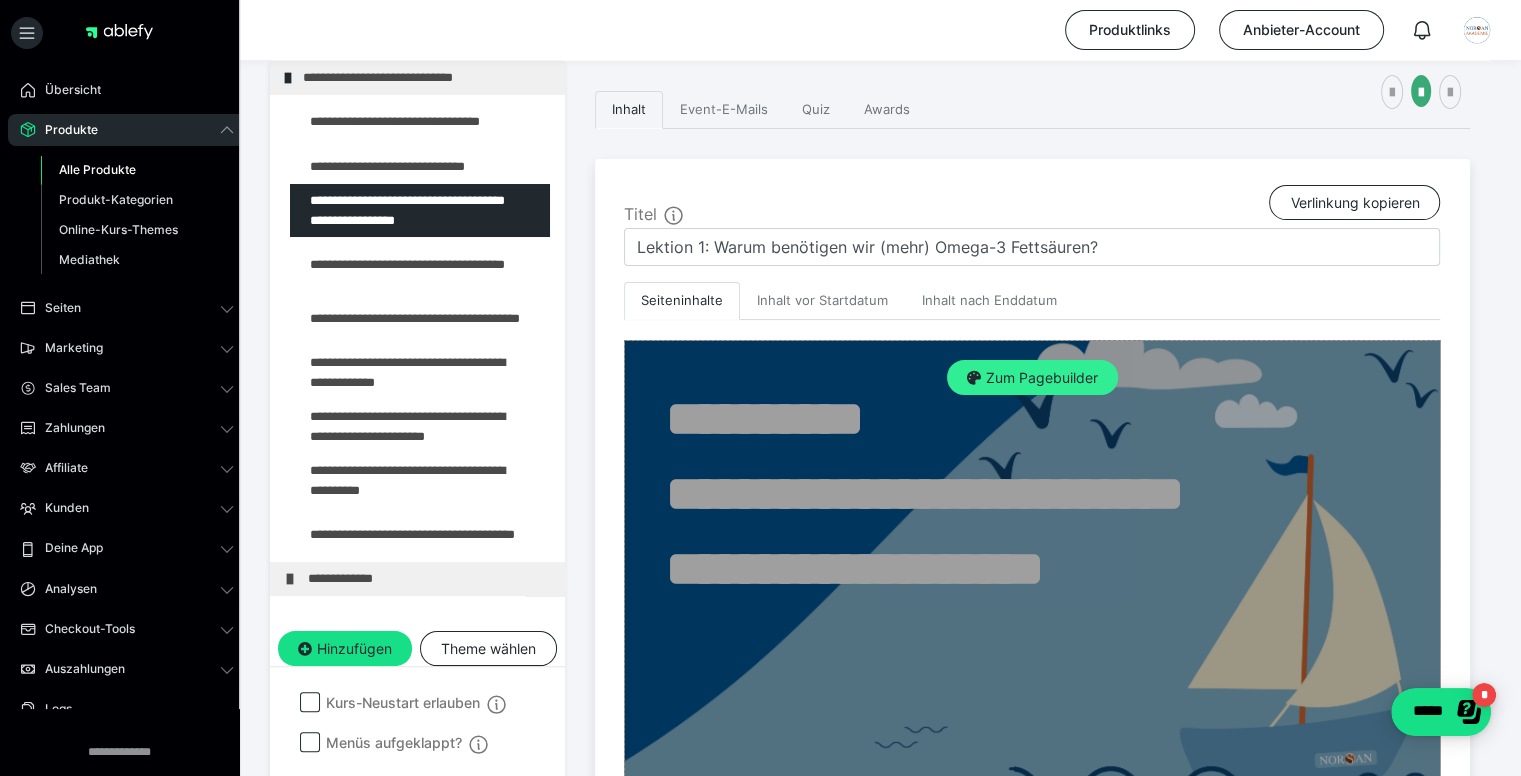 click on "Zum Pagebuilder" at bounding box center (1032, 378) 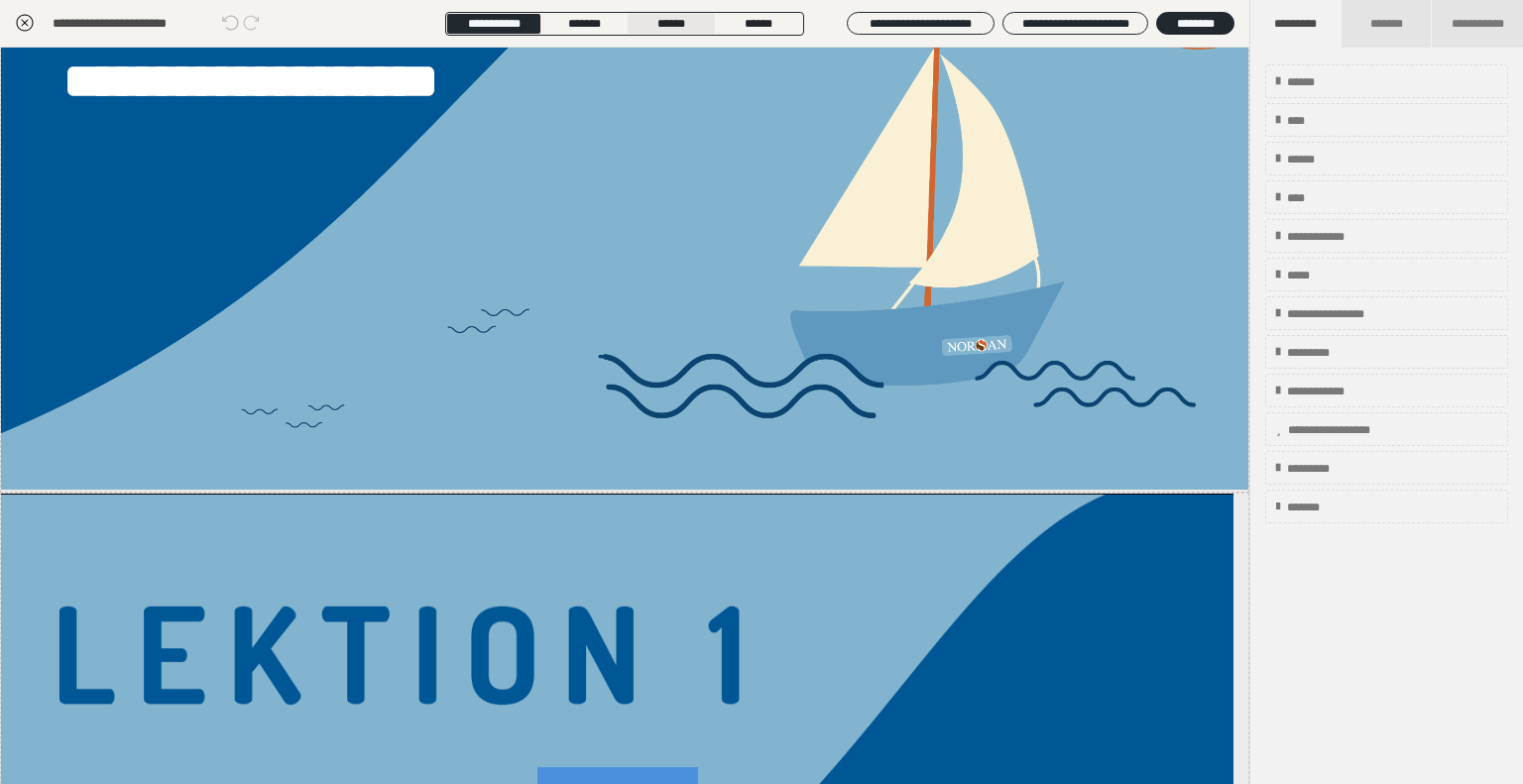 scroll, scrollTop: 297, scrollLeft: 0, axis: vertical 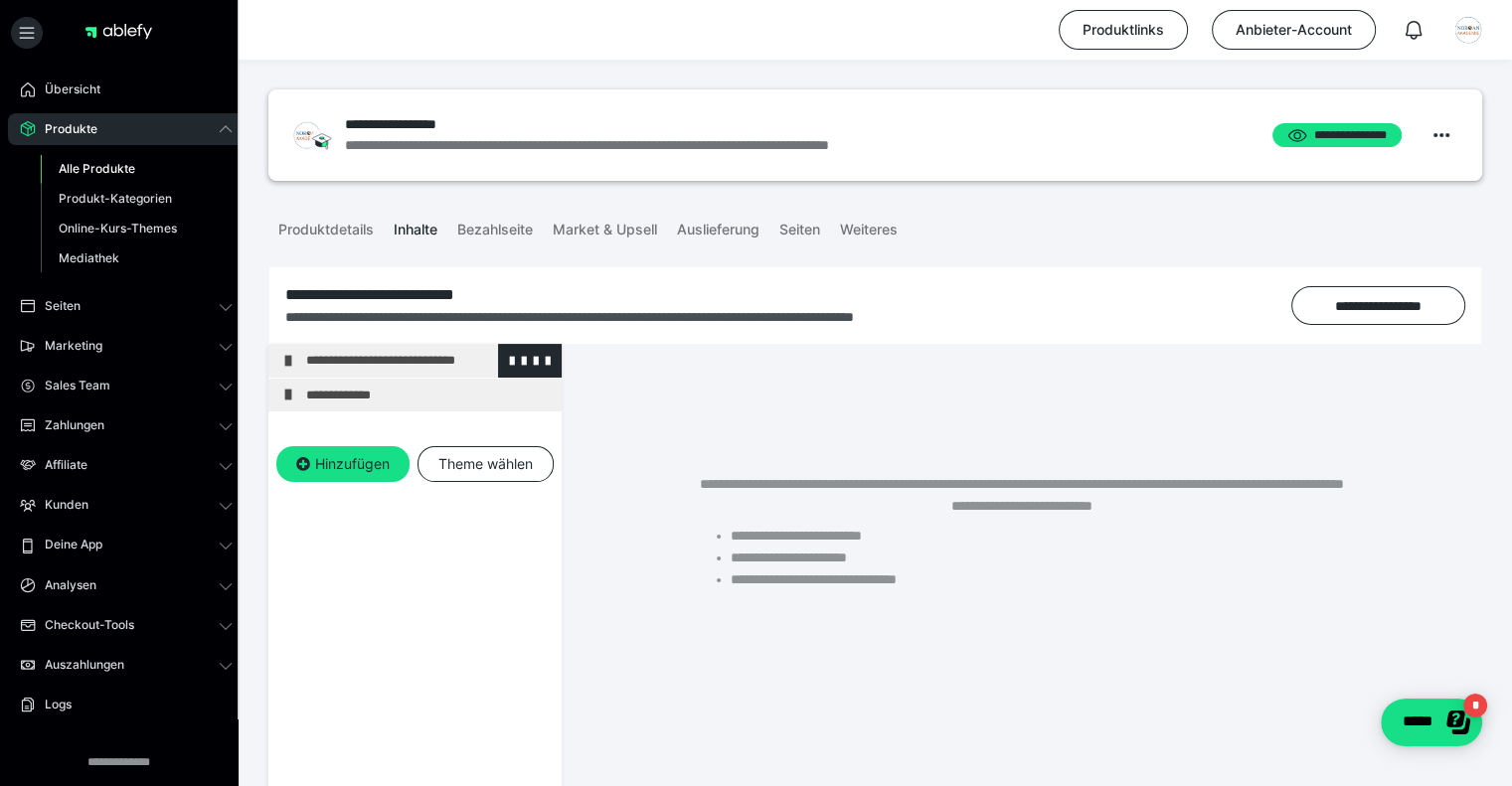 click on "**********" at bounding box center [428, 361] 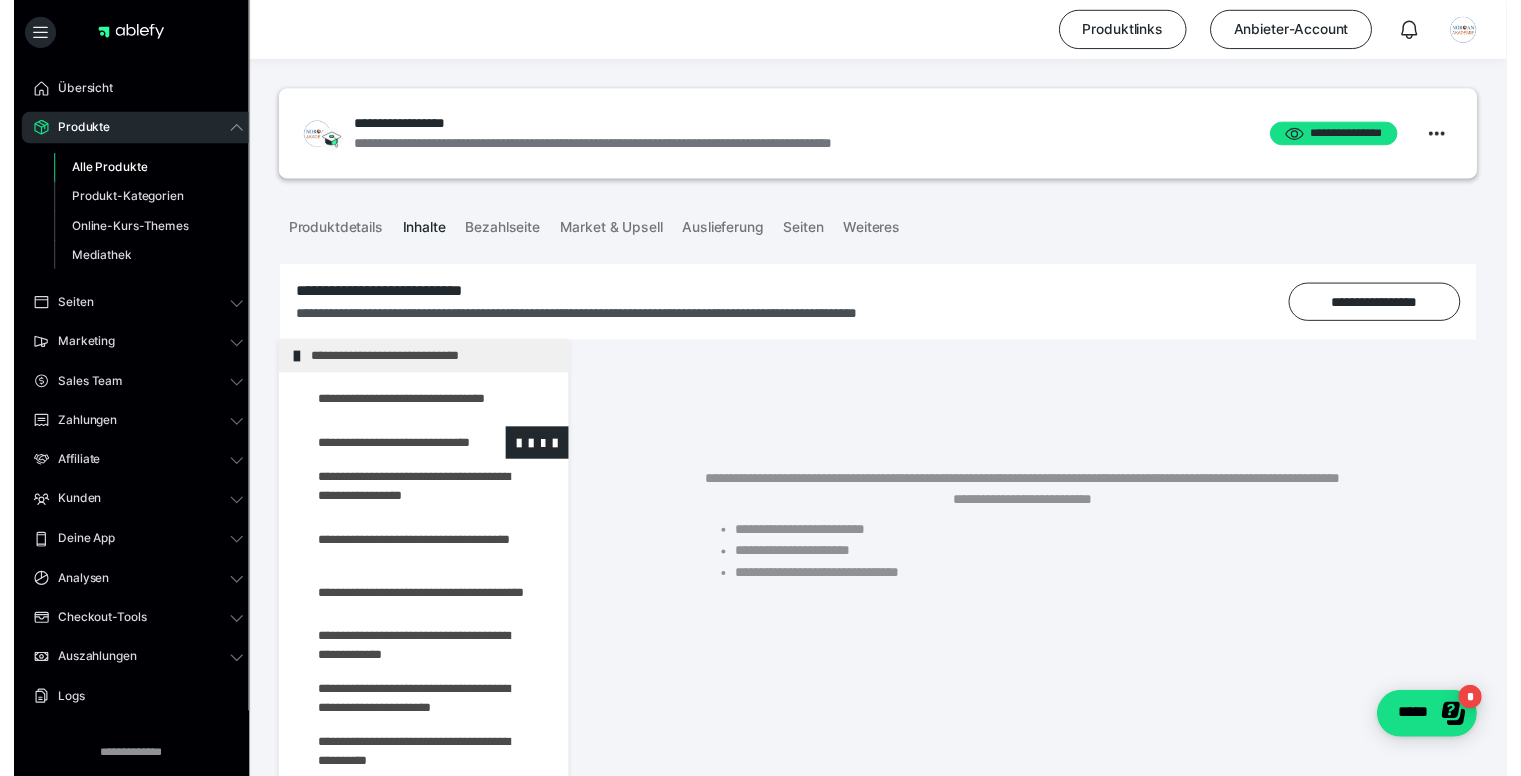 scroll, scrollTop: 54, scrollLeft: 0, axis: vertical 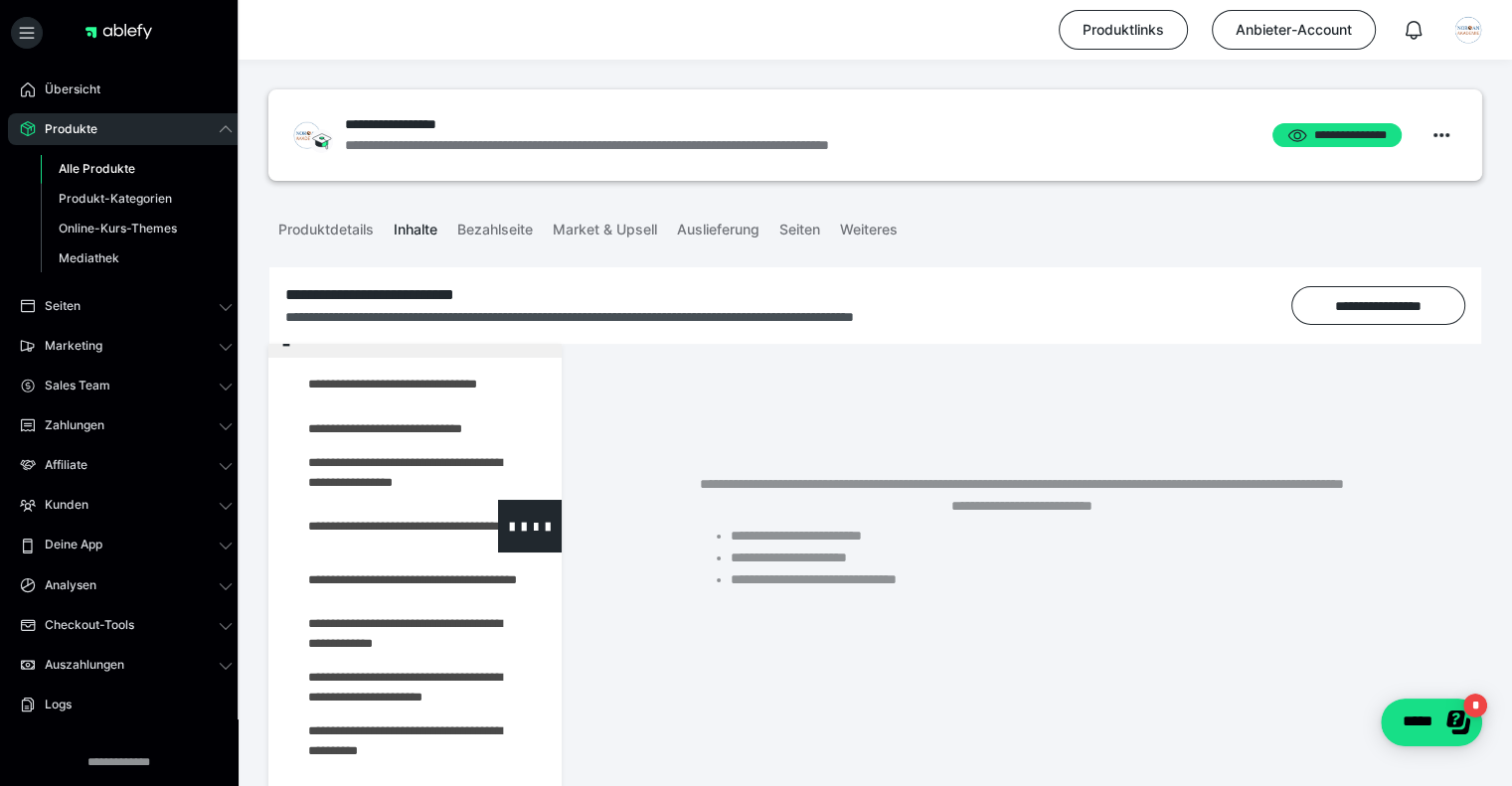 click at bounding box center [373, 526] 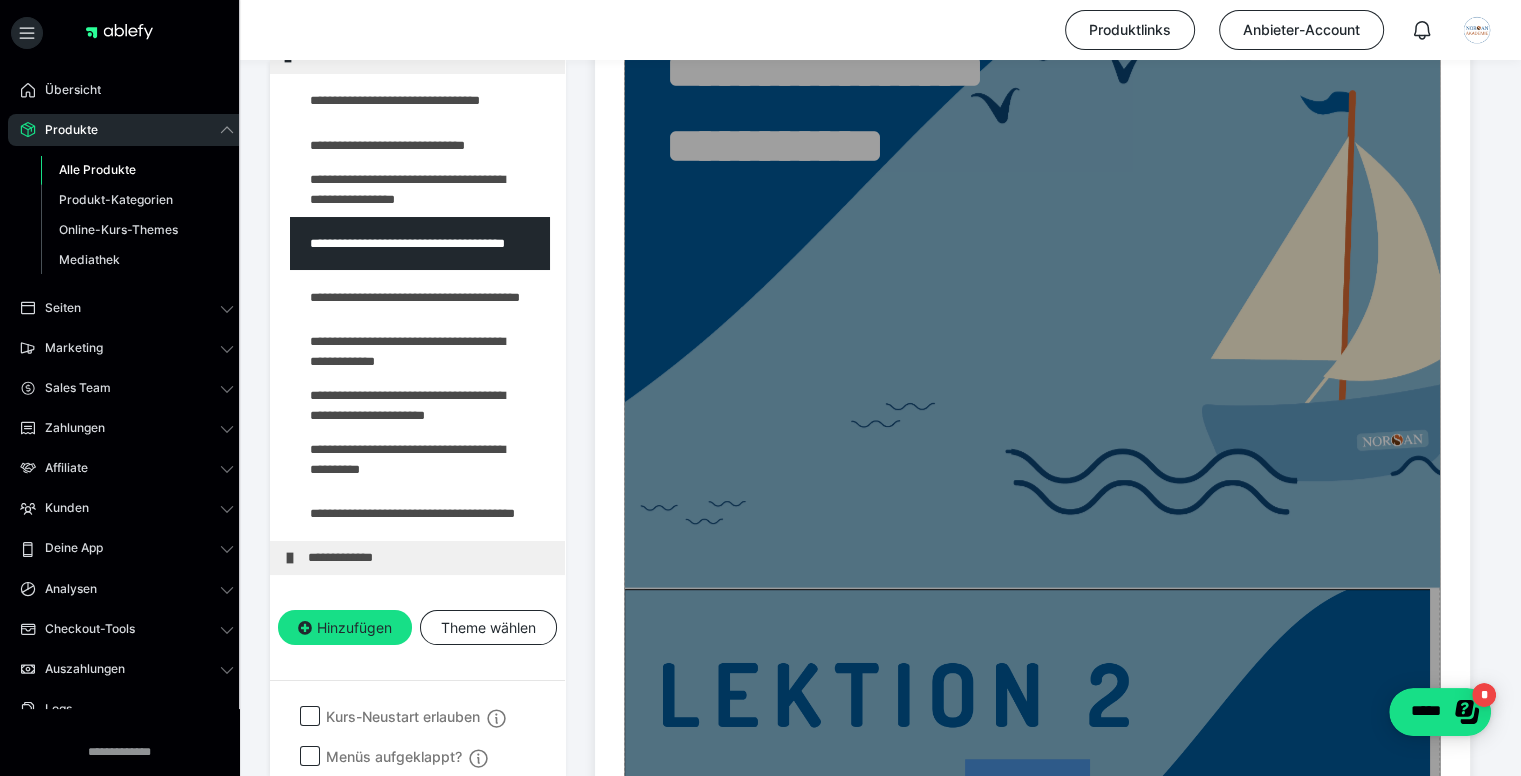 scroll, scrollTop: 300, scrollLeft: 0, axis: vertical 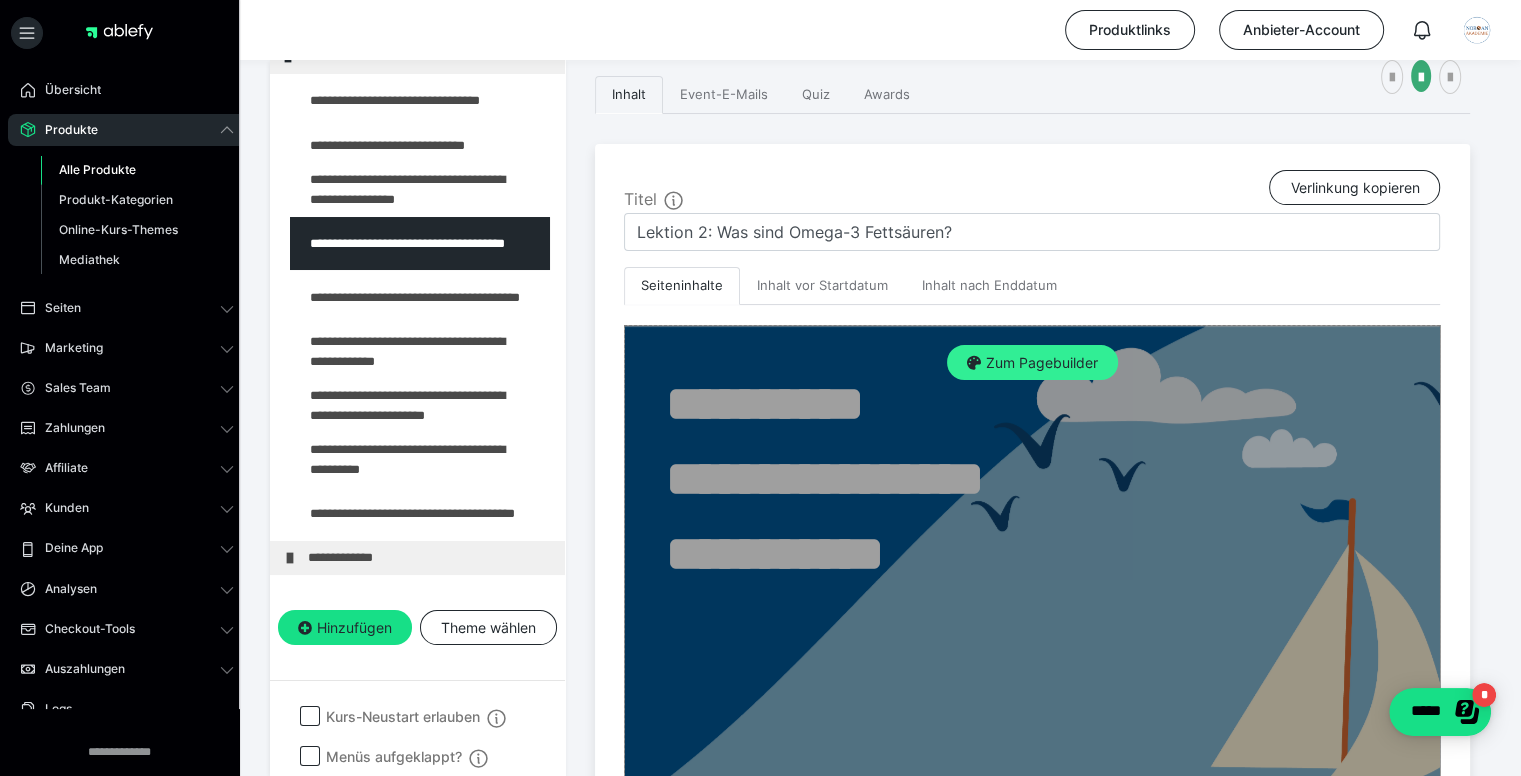 click on "Zum Pagebuilder" at bounding box center [1032, 363] 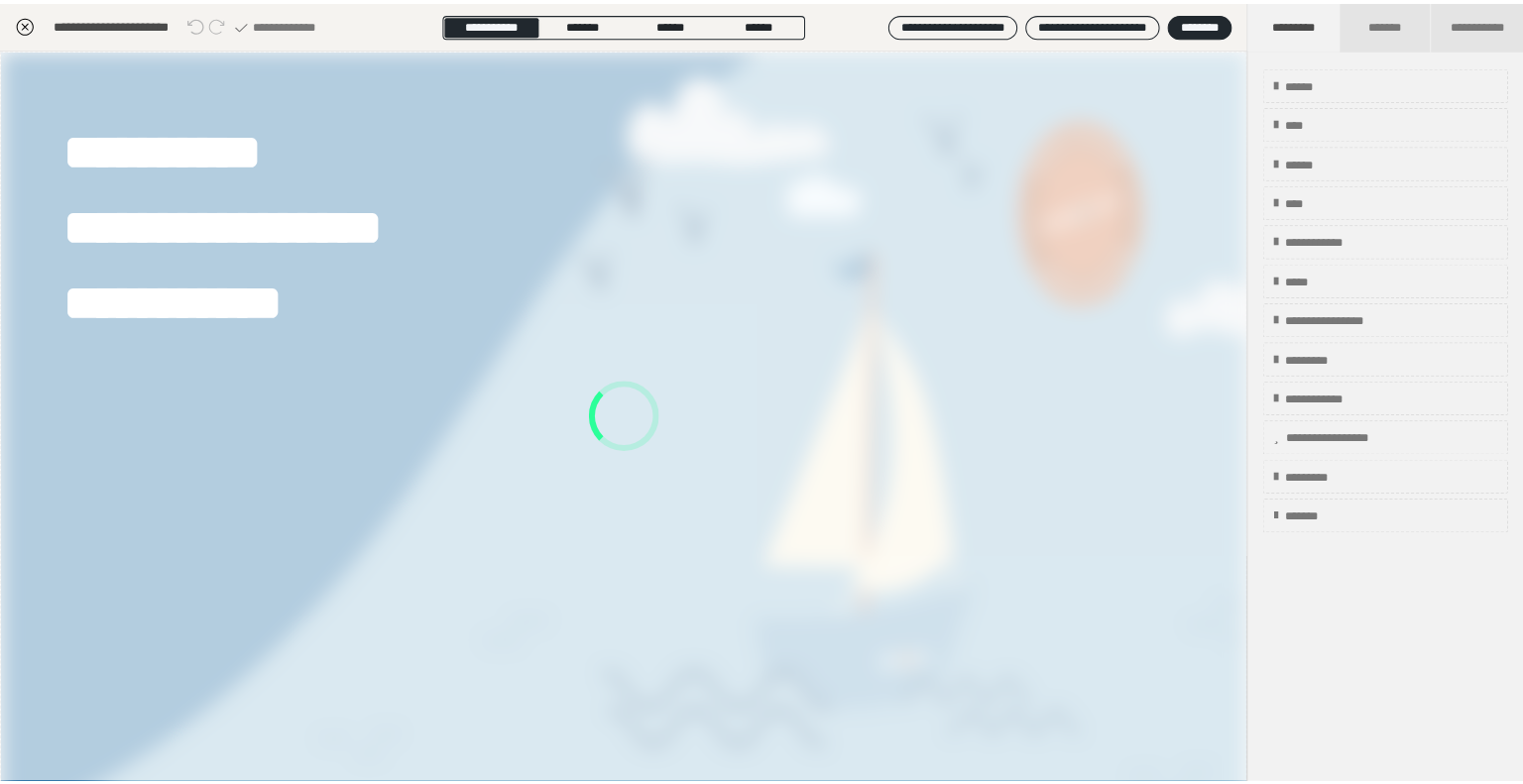 scroll, scrollTop: 282, scrollLeft: 0, axis: vertical 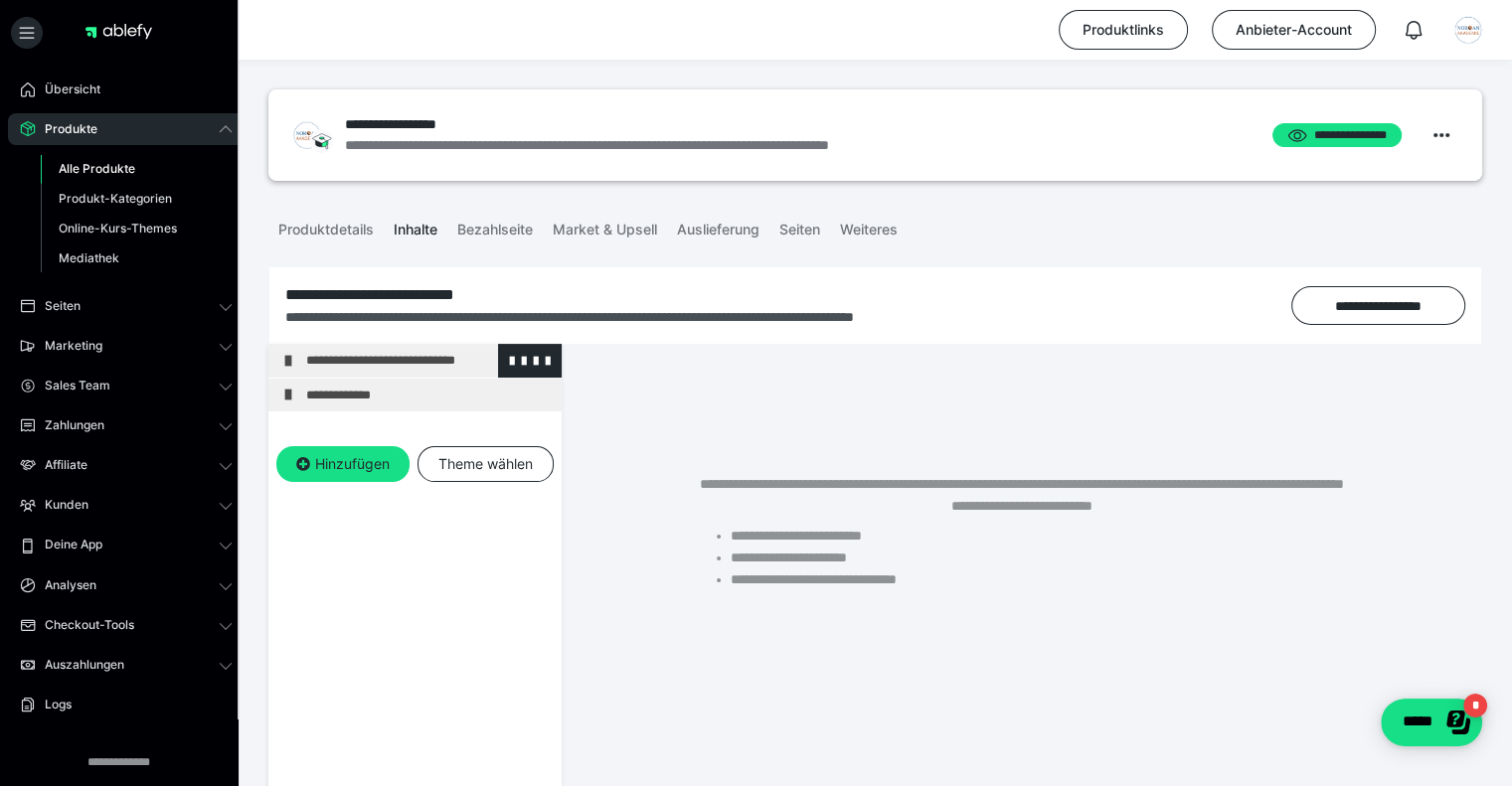 click on "**********" at bounding box center (428, 361) 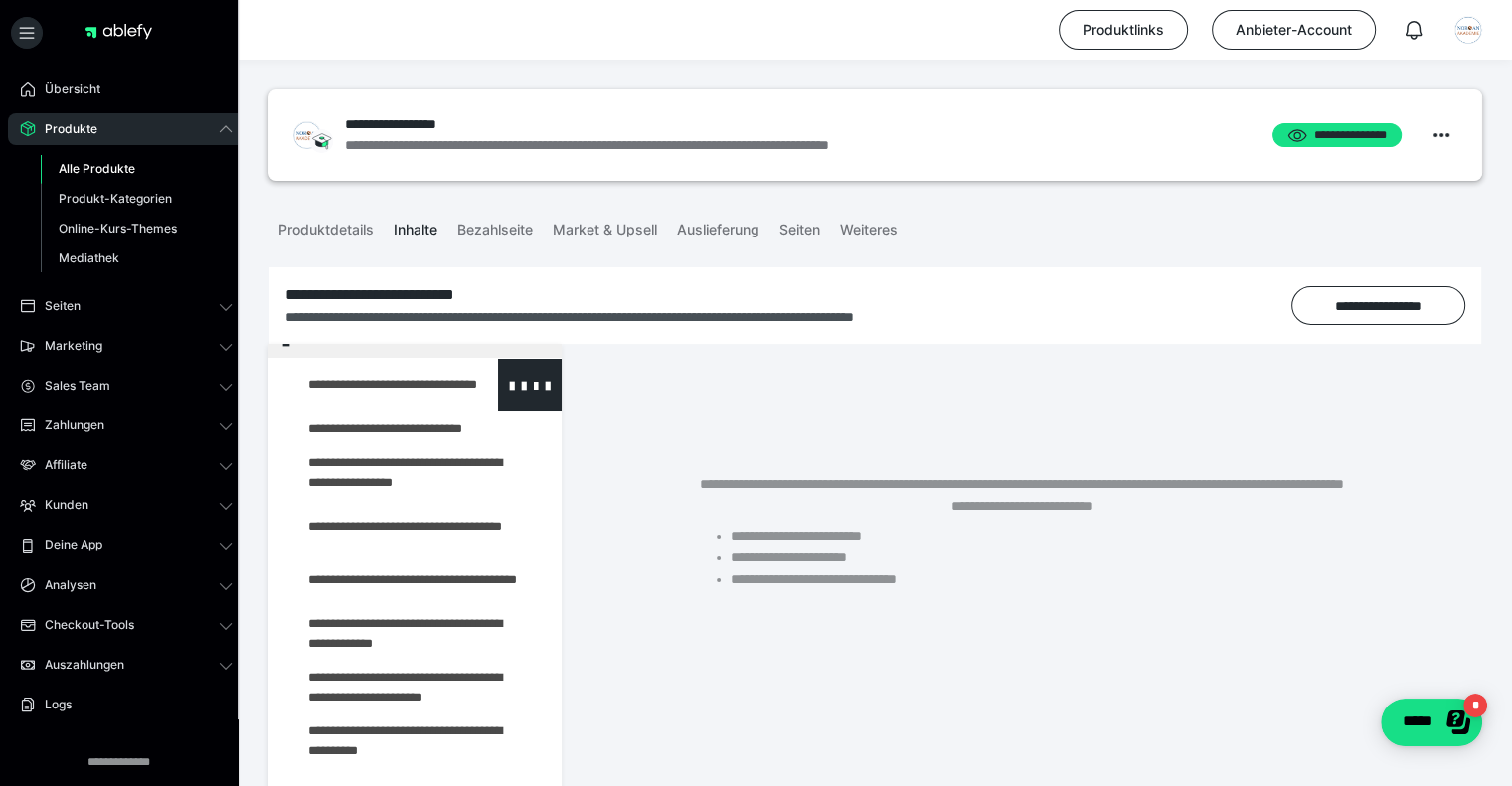 scroll, scrollTop: 54, scrollLeft: 0, axis: vertical 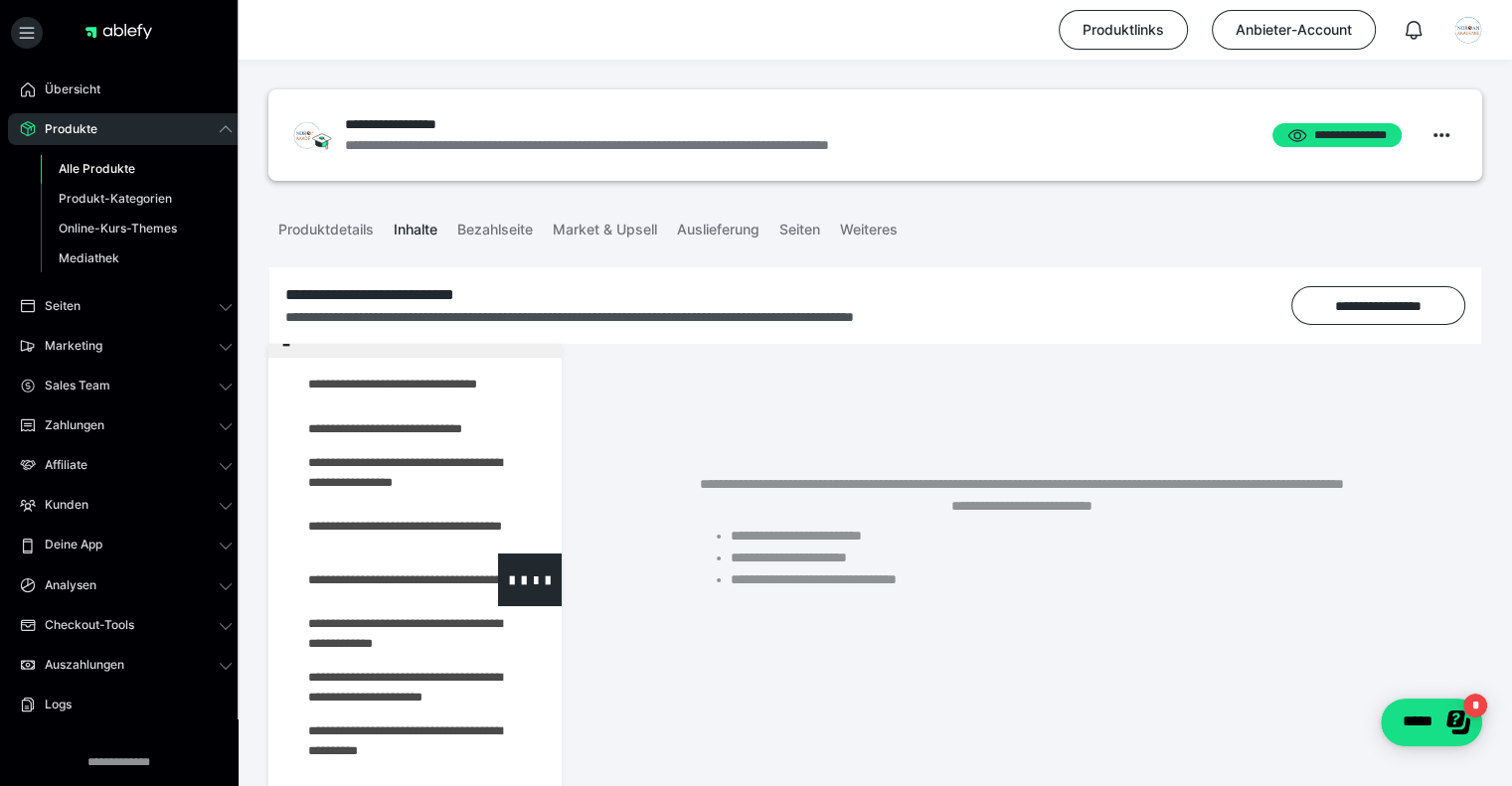 click at bounding box center (373, 579) 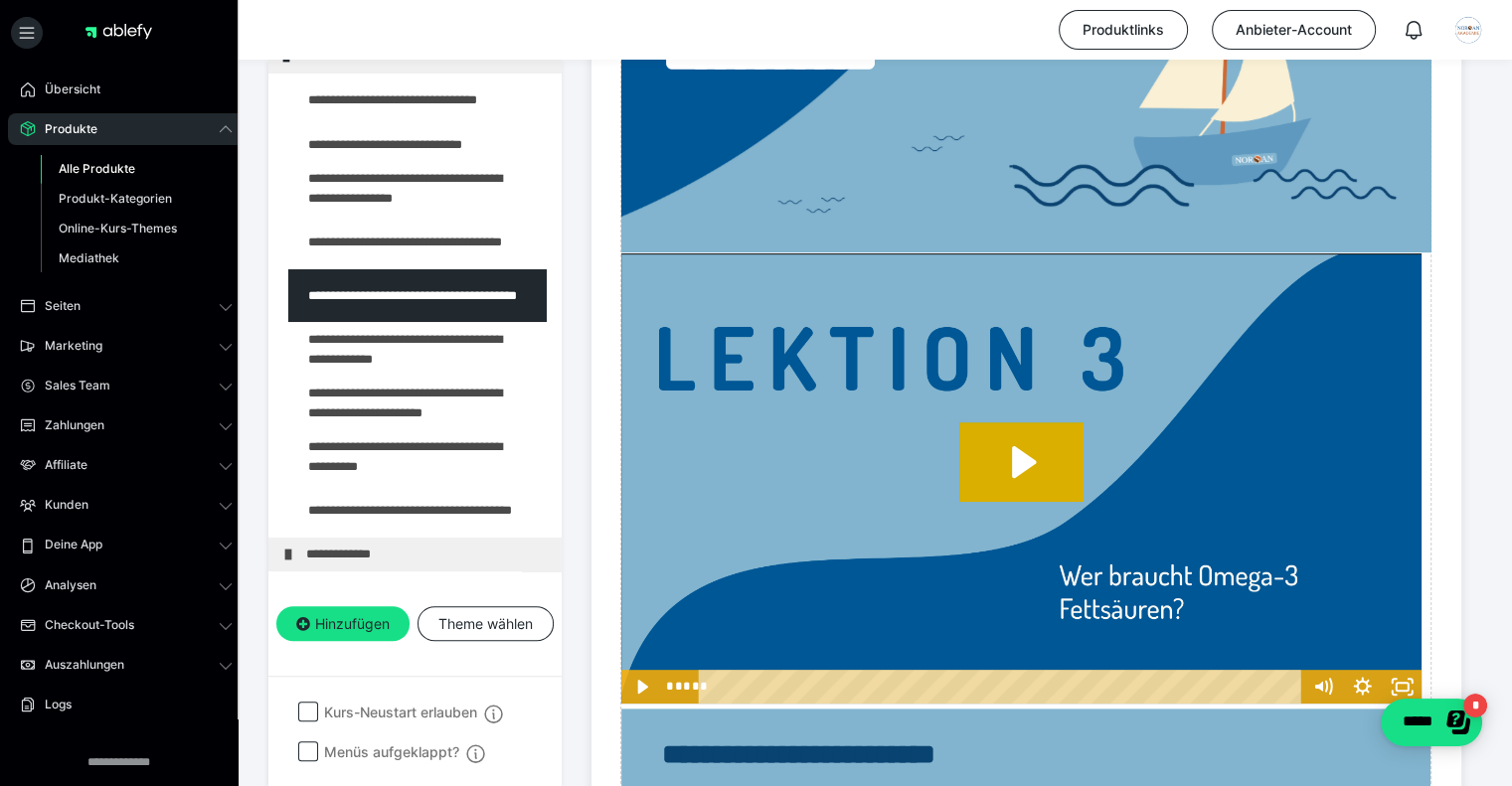 scroll, scrollTop: 795, scrollLeft: 0, axis: vertical 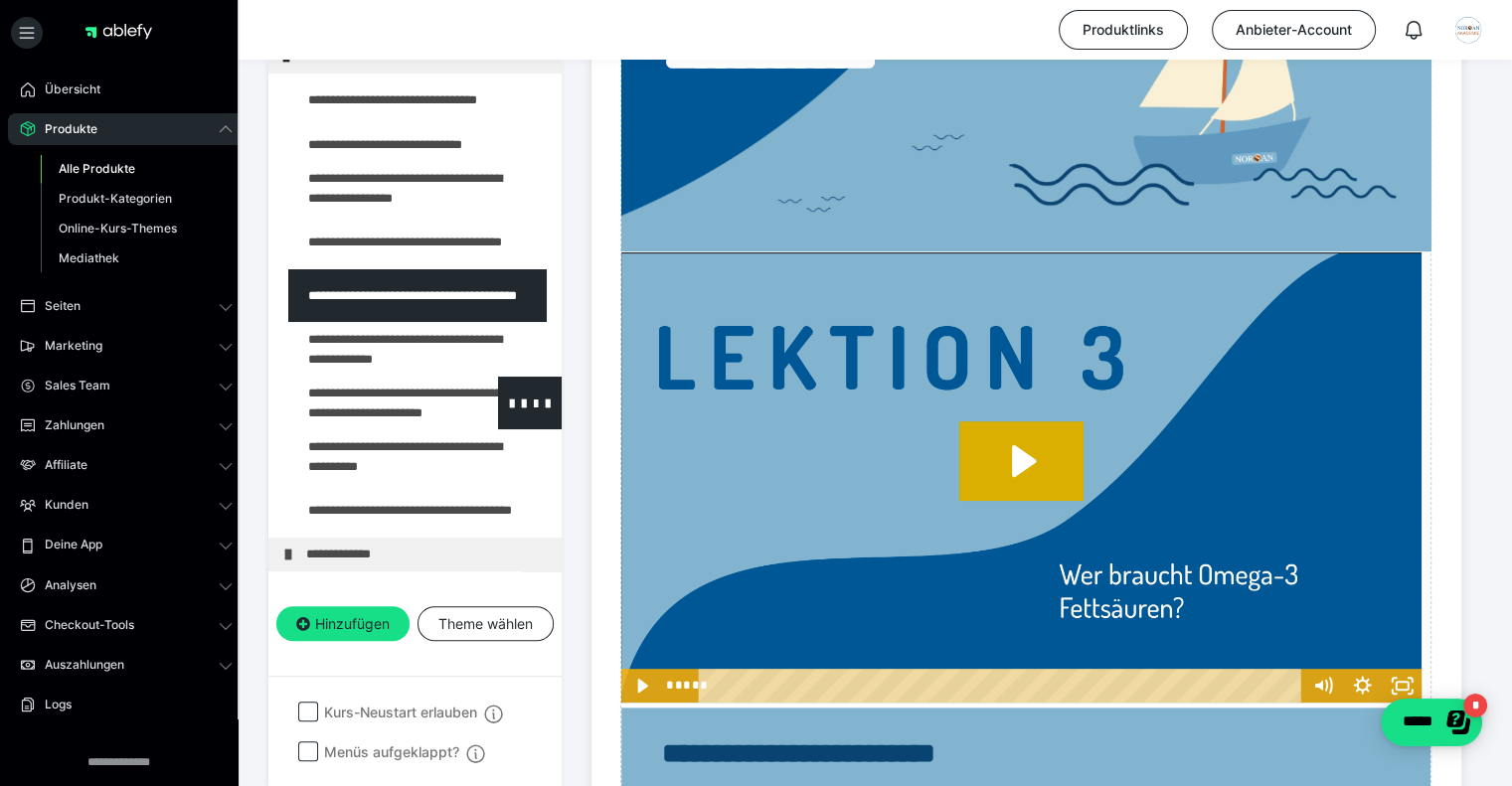 click at bounding box center (373, 402) 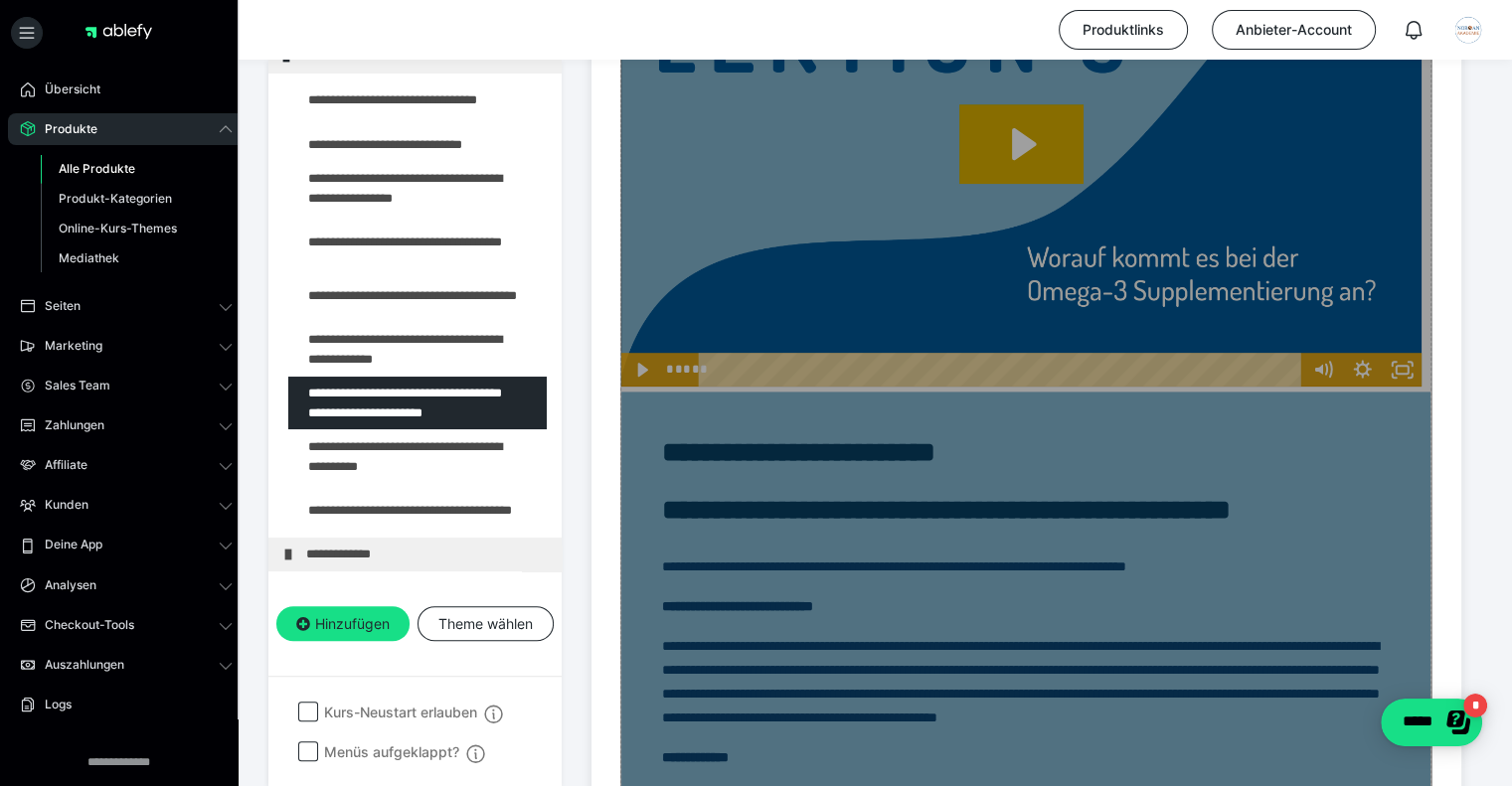 click on "Zum Pagebuilder" at bounding box center (1026, 806) 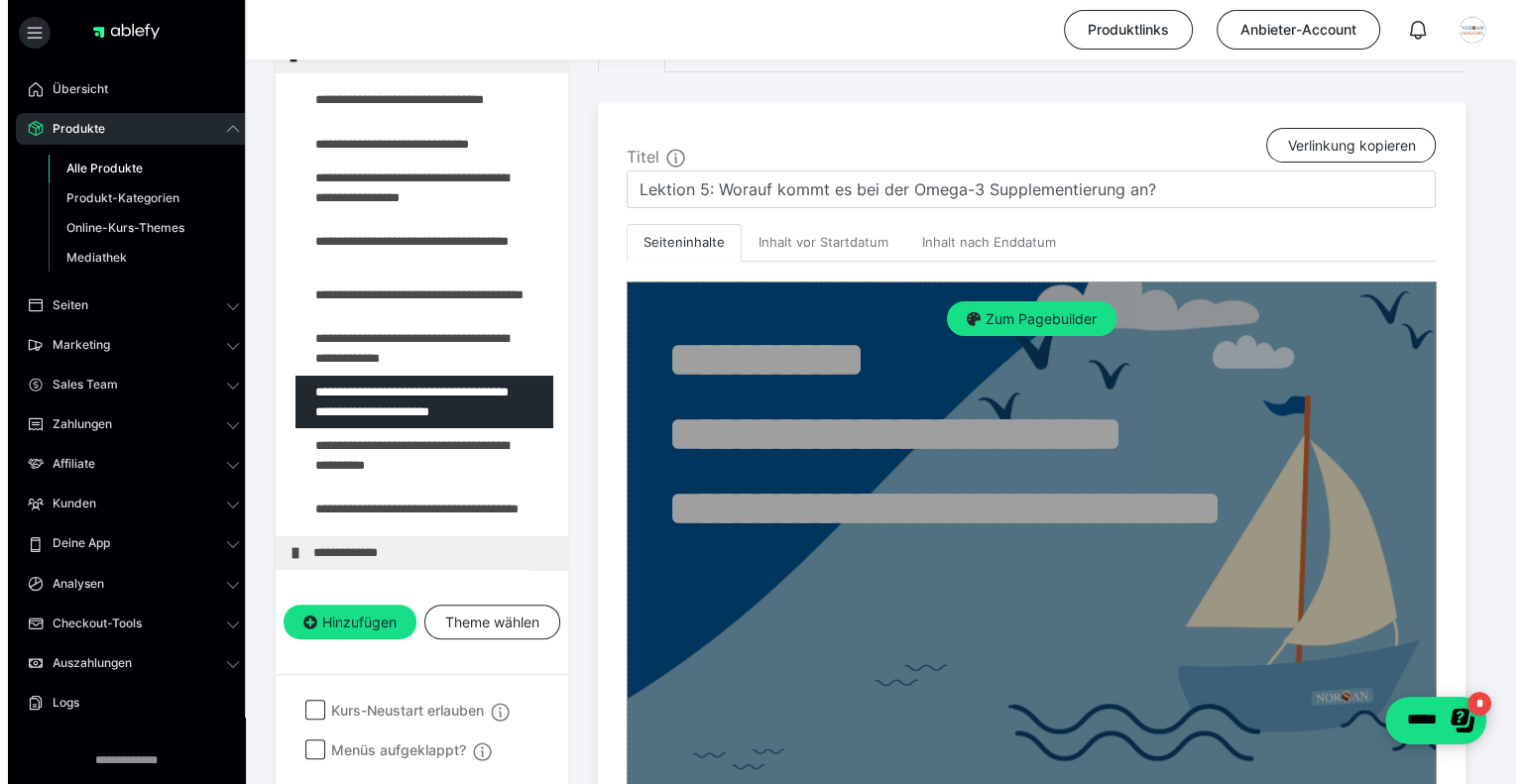 scroll, scrollTop: 99, scrollLeft: 0, axis: vertical 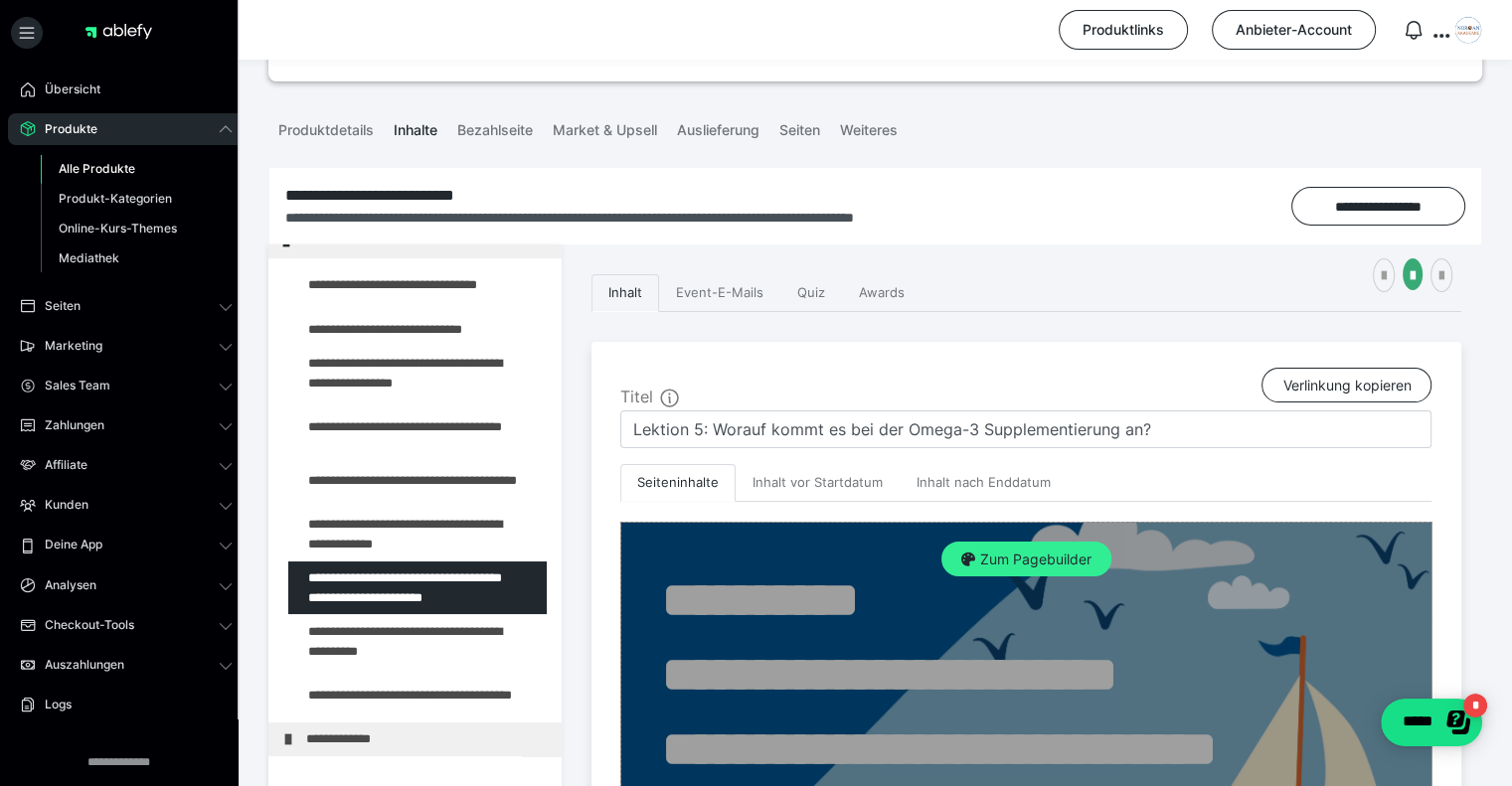 click on "Zum Pagebuilder" at bounding box center [1026, 559] 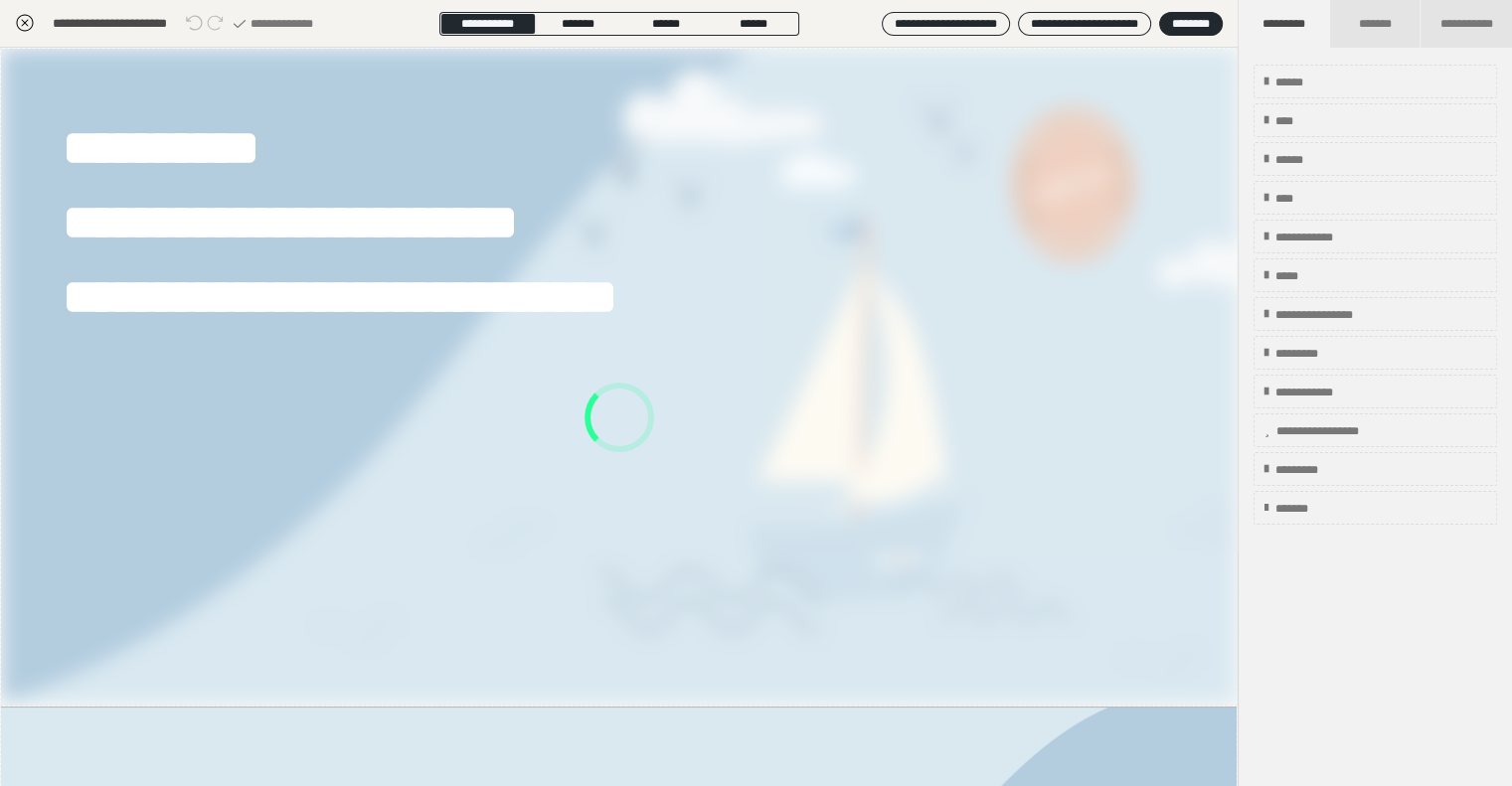 click on "**********" at bounding box center [618, 1608] 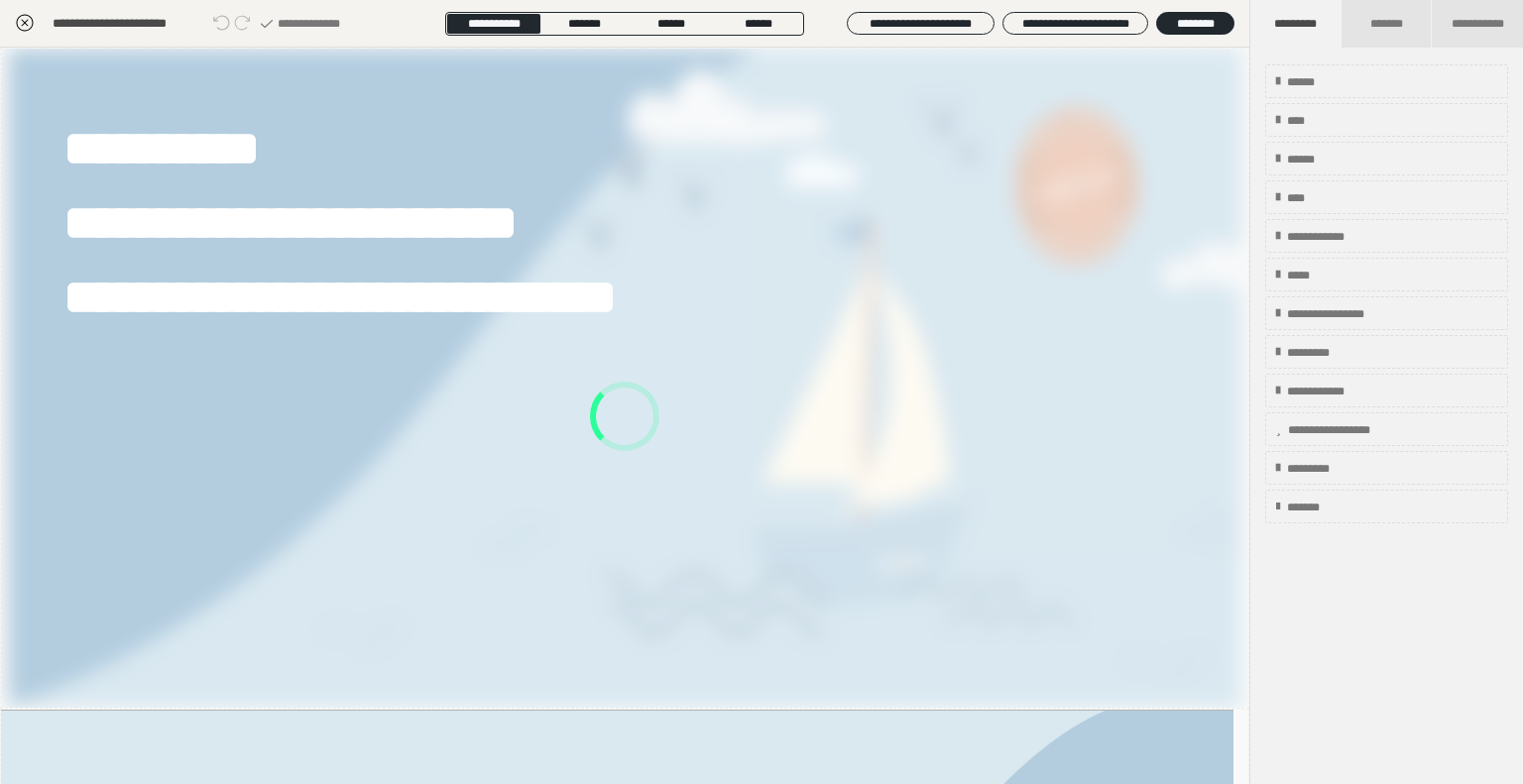 scroll, scrollTop: 694, scrollLeft: 0, axis: vertical 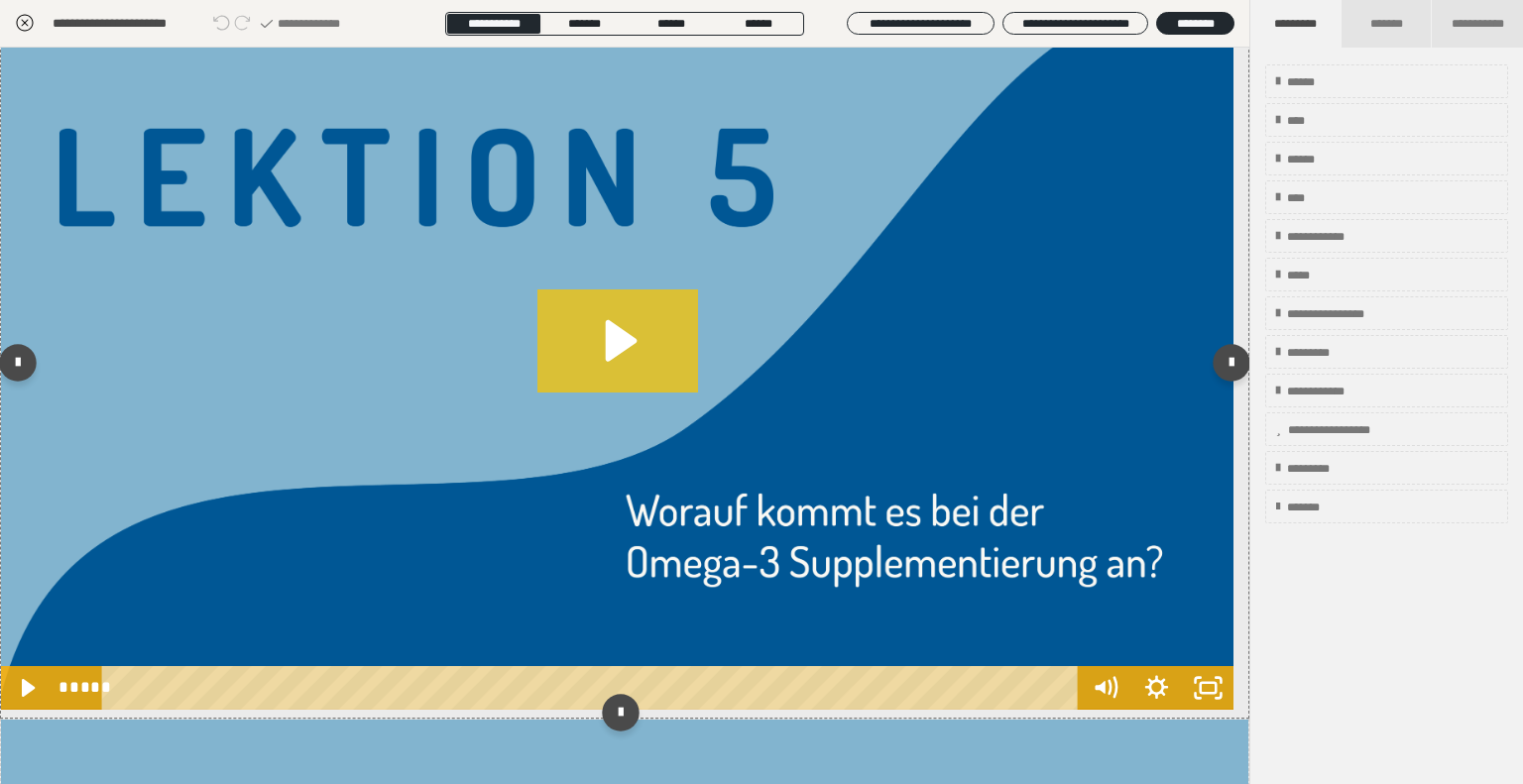 click 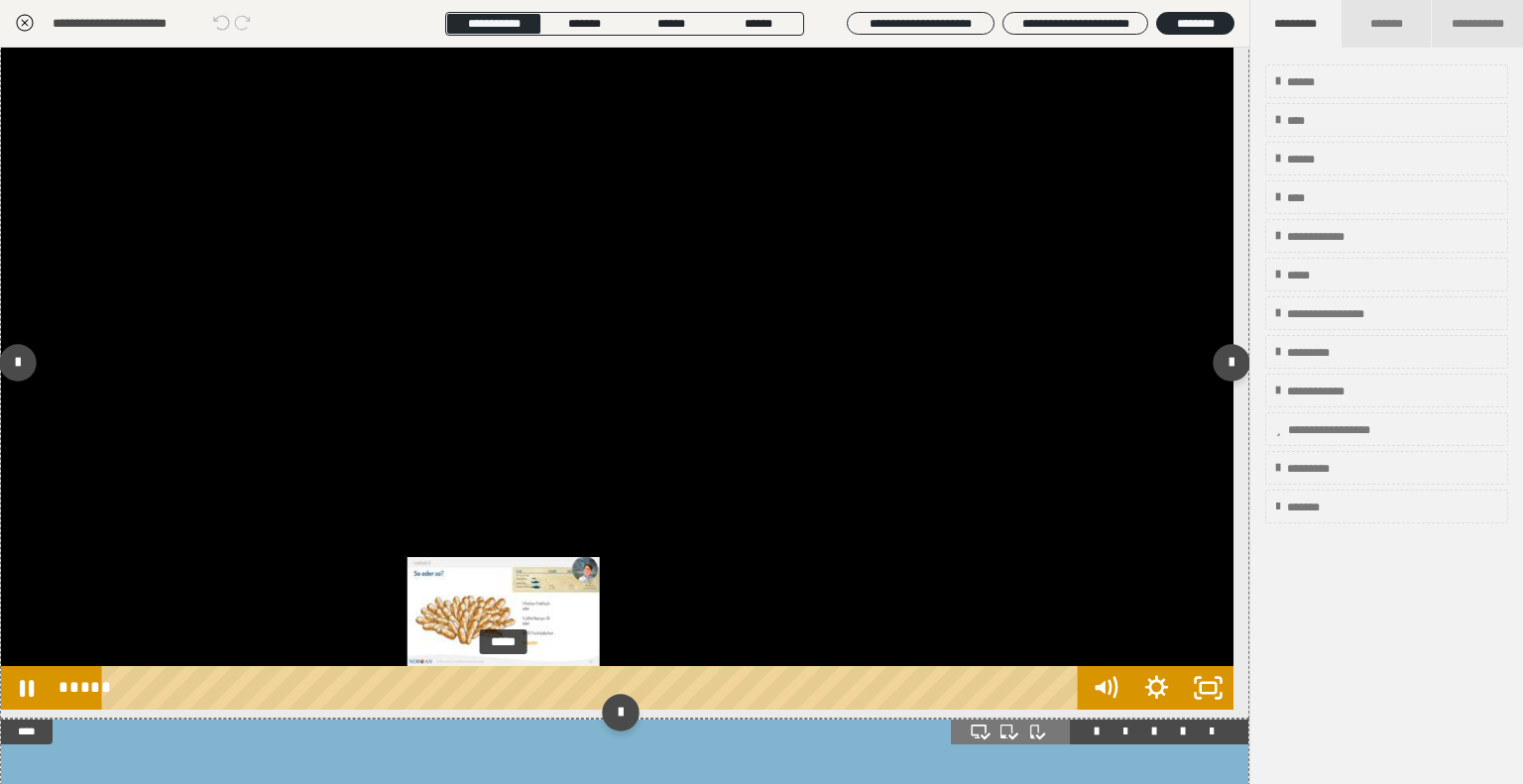 click on "*****" at bounding box center [594, 688] 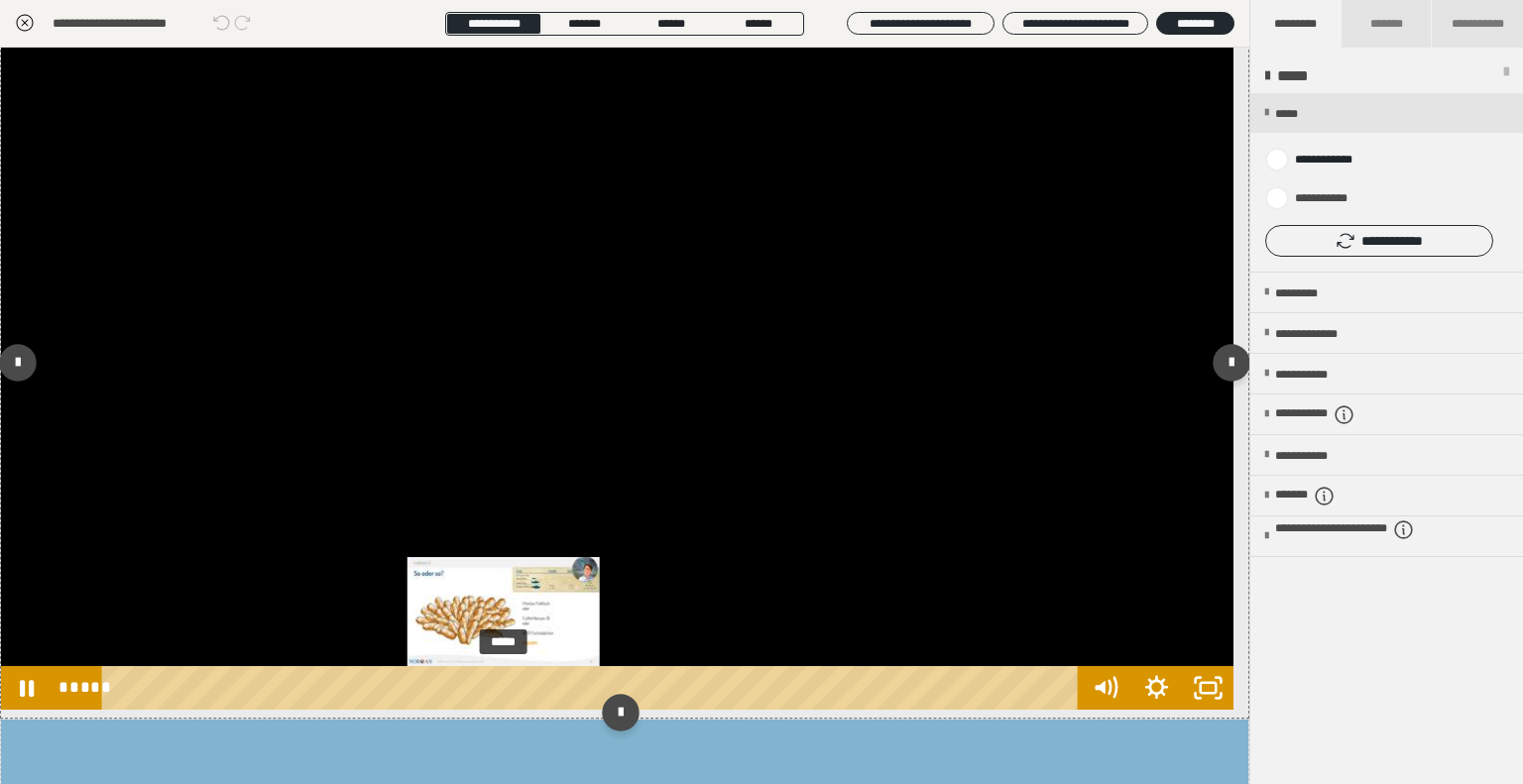 click at bounding box center (503, 687) 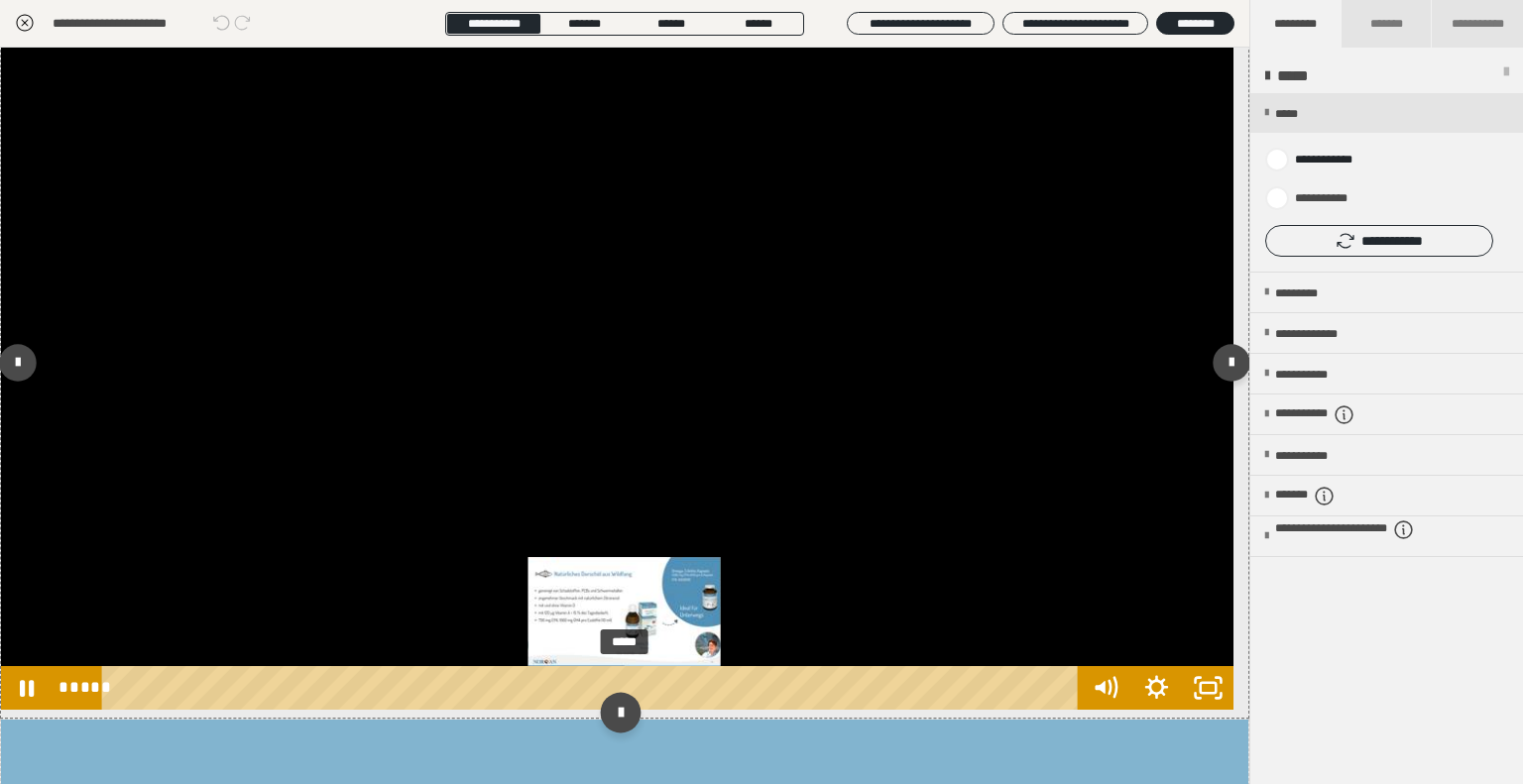 click on "*****" at bounding box center [594, 688] 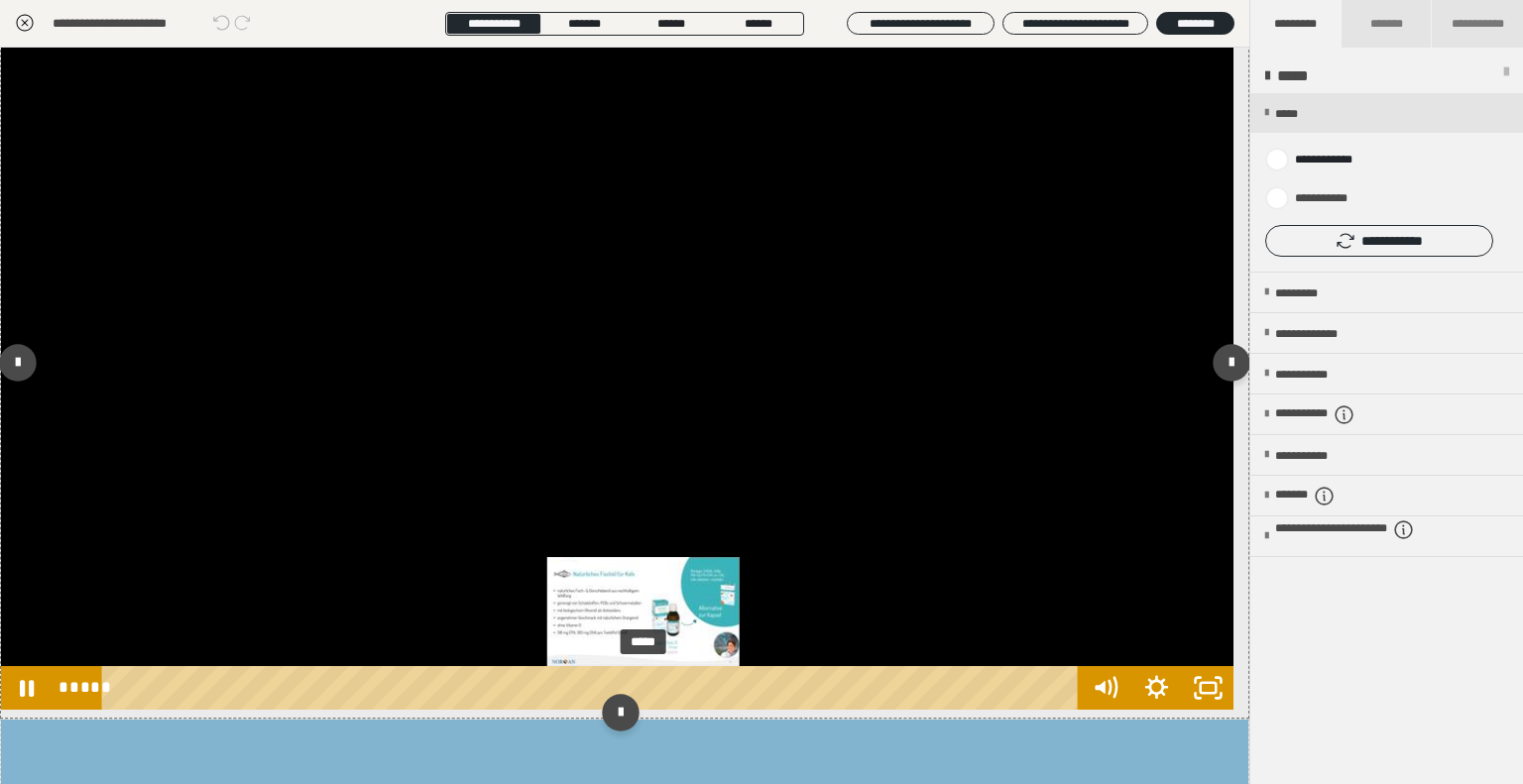 click on "*****" at bounding box center [594, 688] 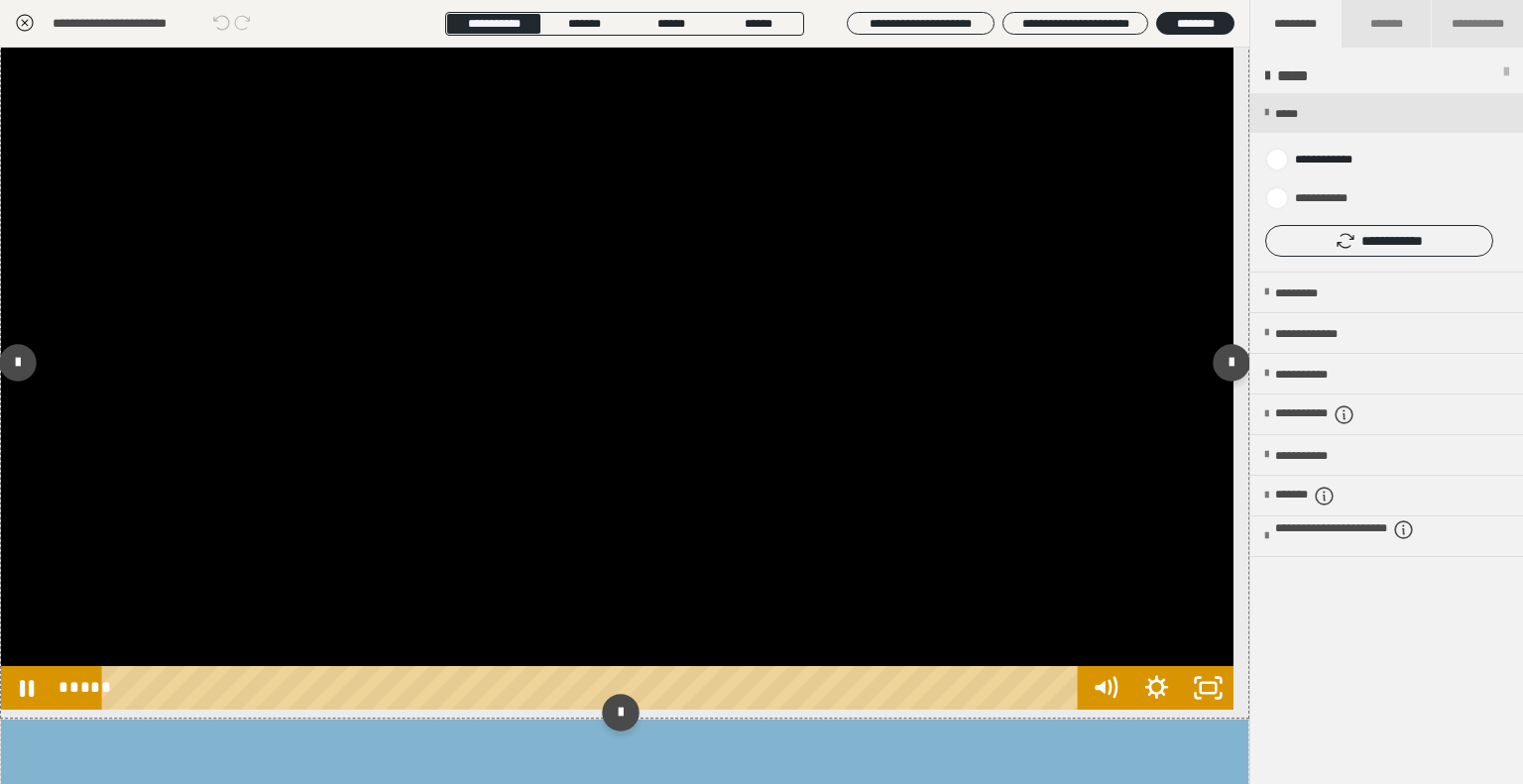 click at bounding box center (617, 362) 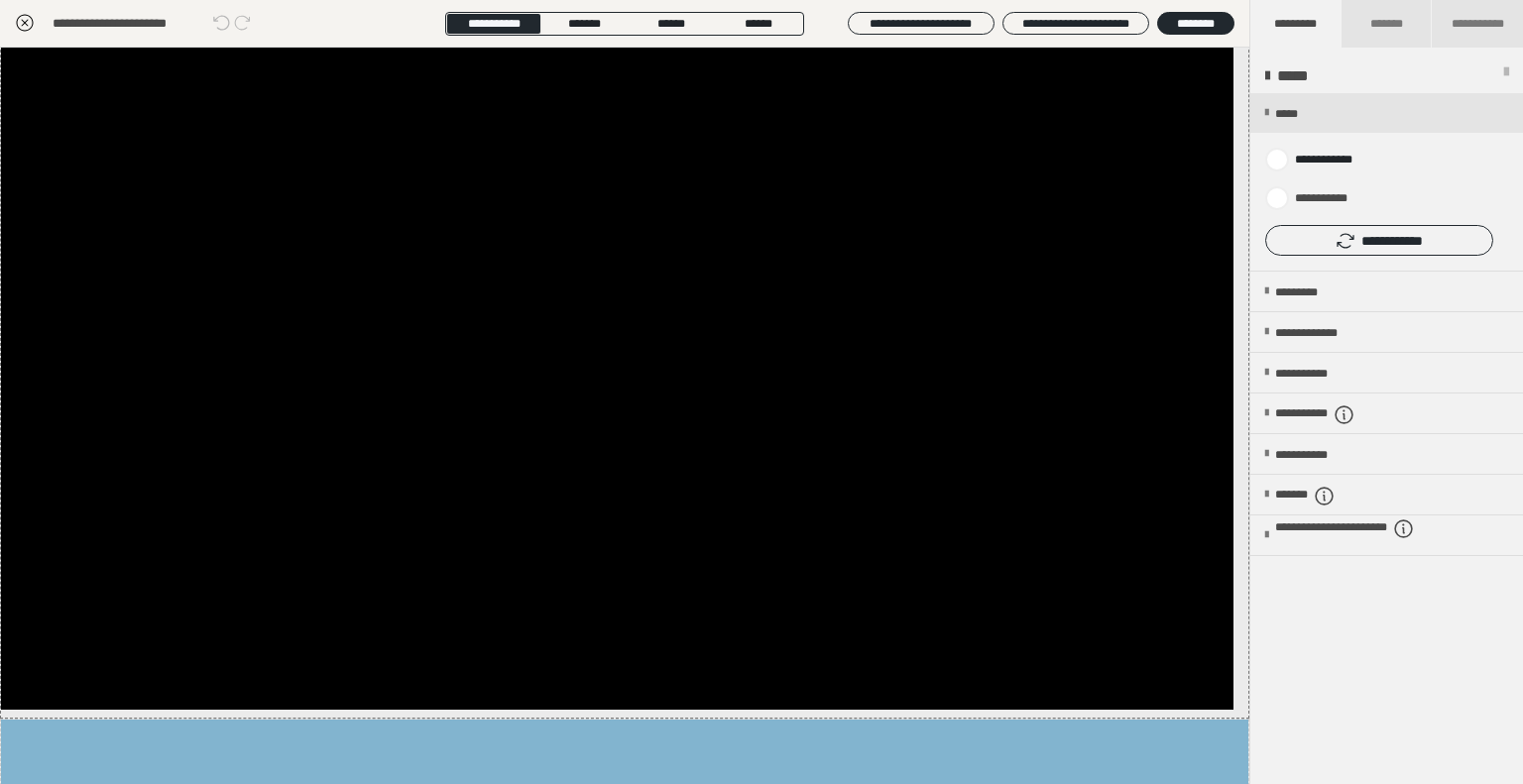 scroll, scrollTop: 54, scrollLeft: 0, axis: vertical 